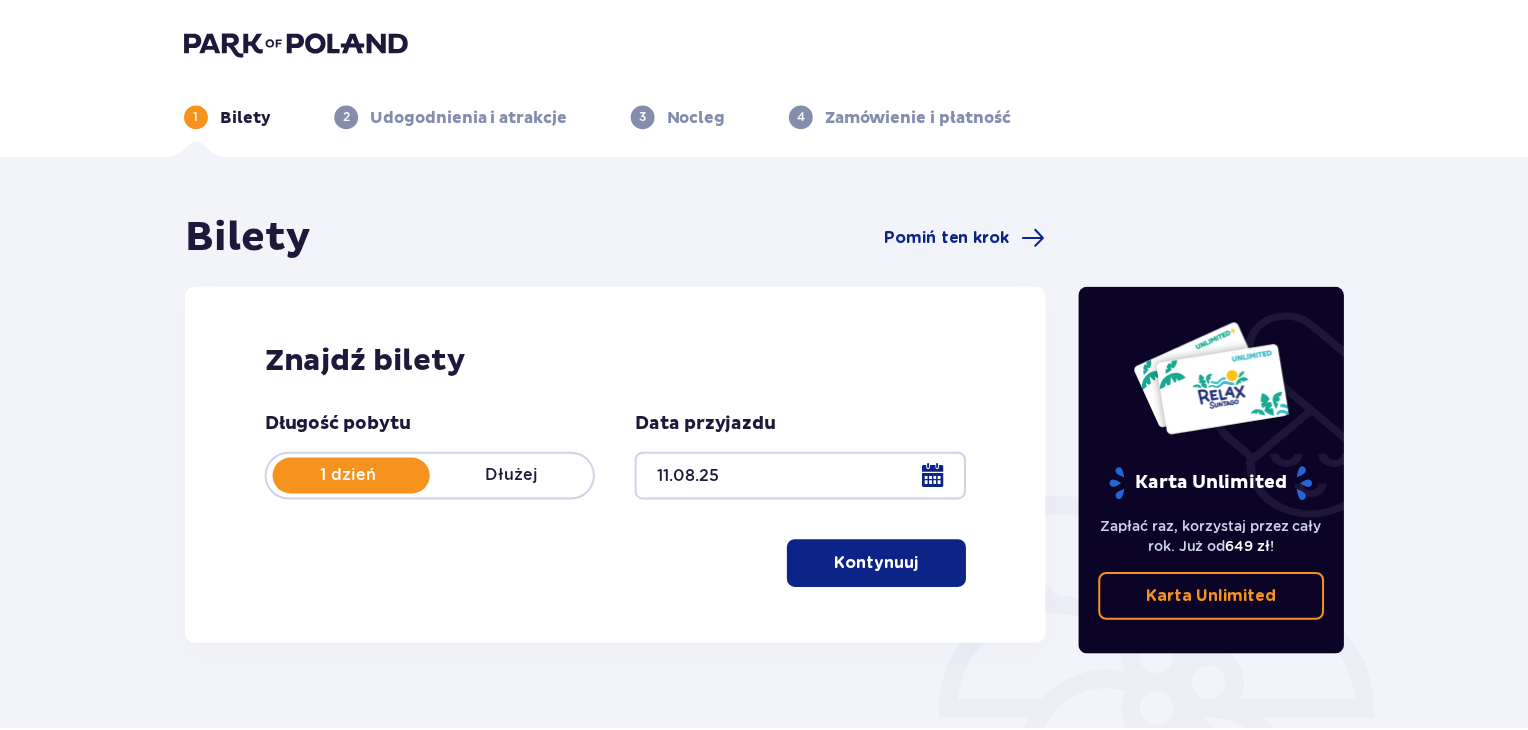 scroll, scrollTop: 0, scrollLeft: 0, axis: both 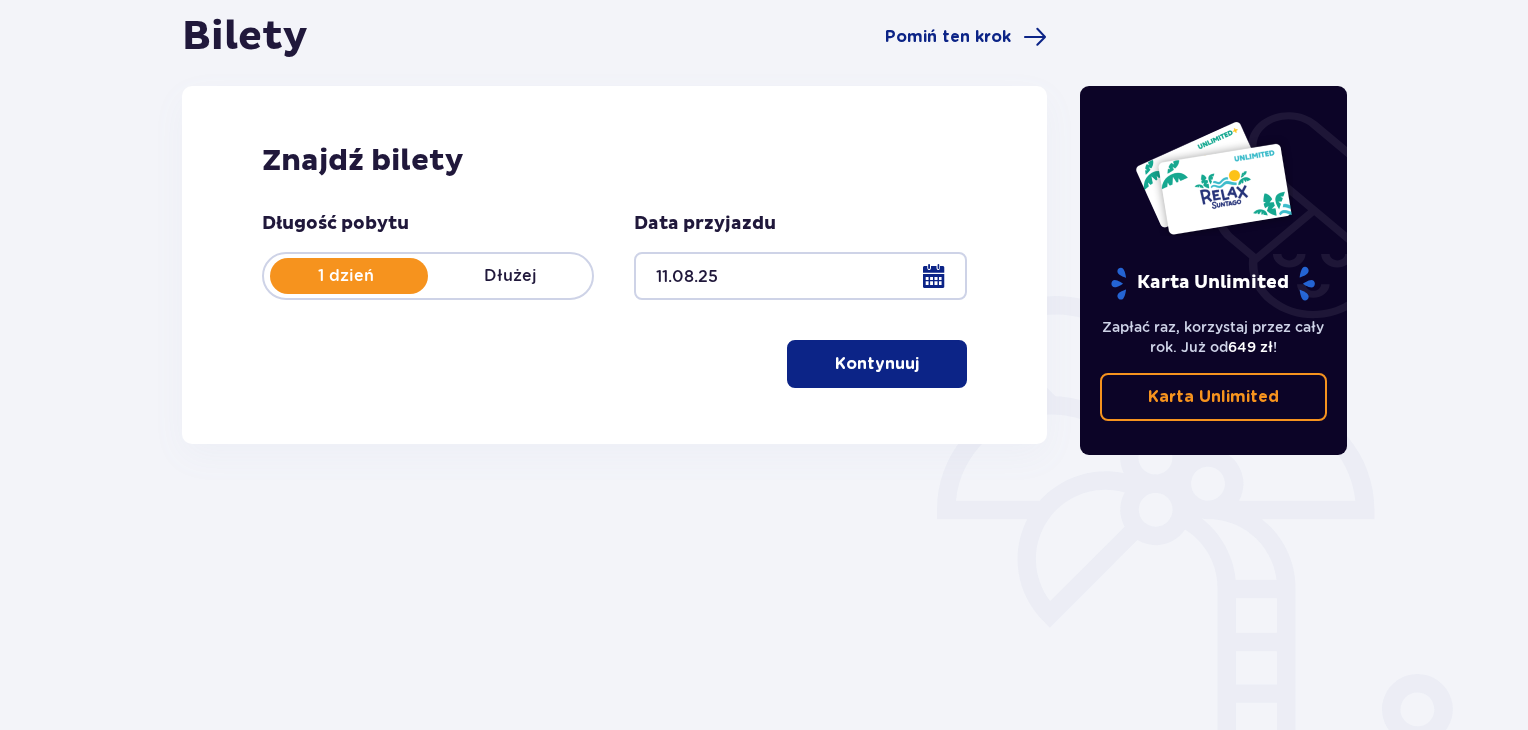 click on "Kontynuuj" at bounding box center [877, 364] 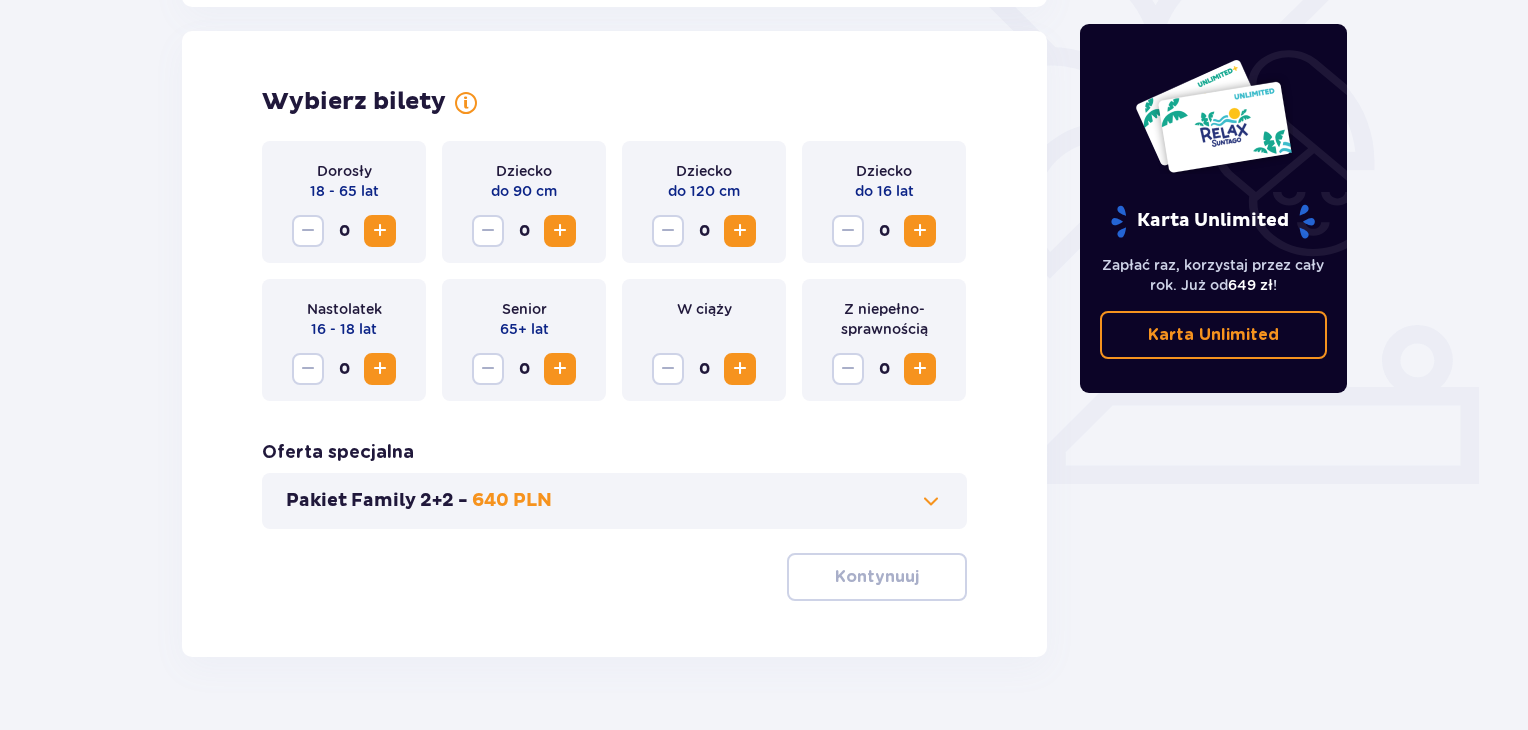 scroll, scrollTop: 556, scrollLeft: 0, axis: vertical 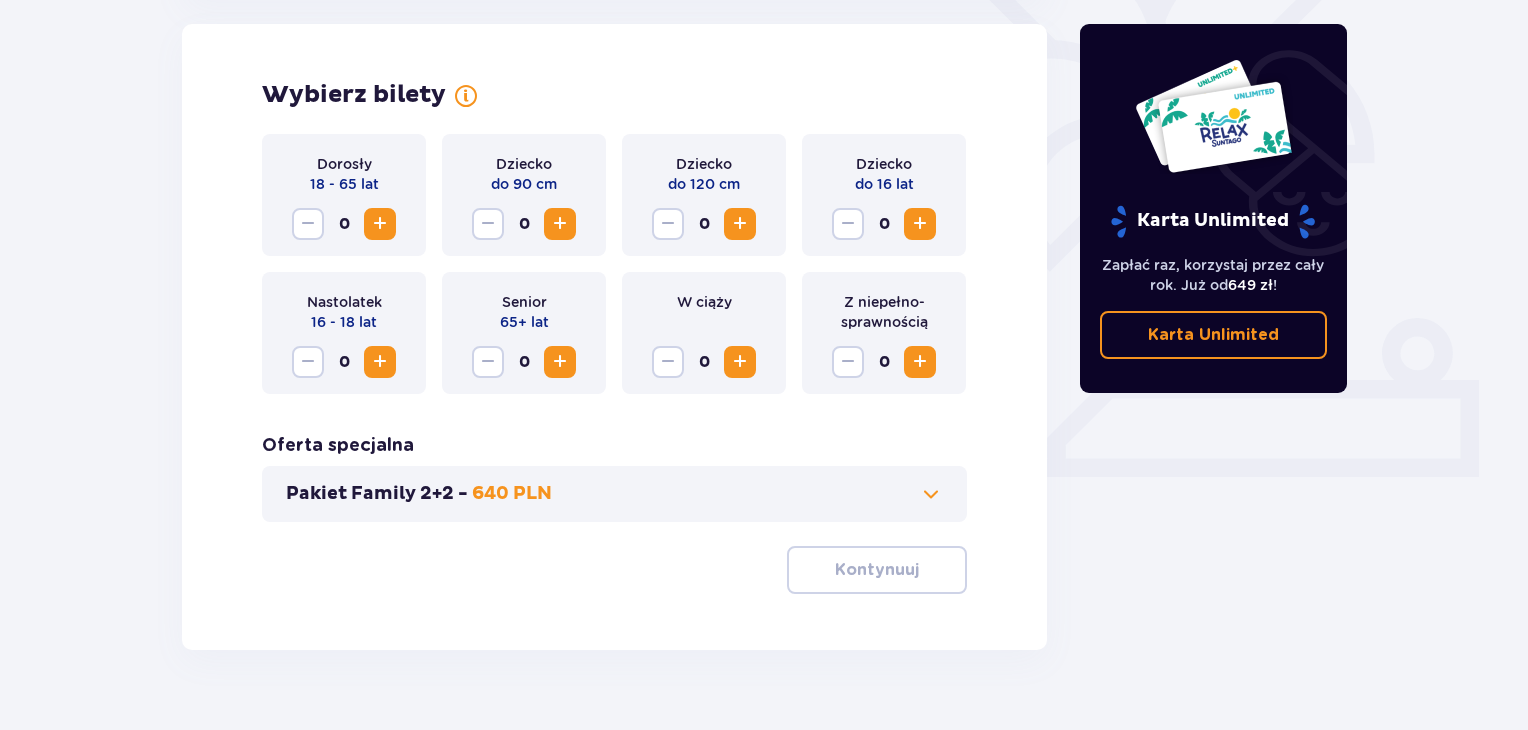 click at bounding box center (380, 224) 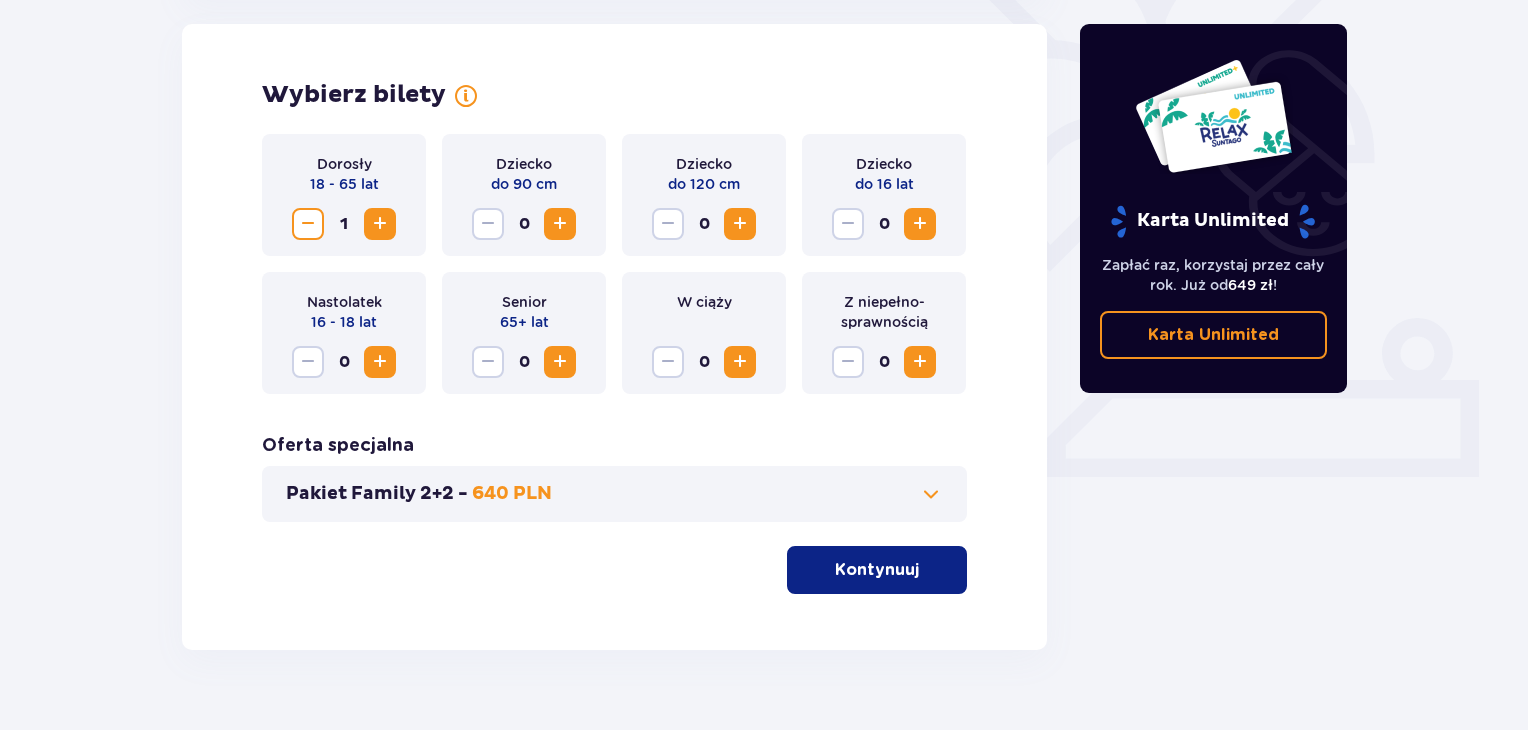 click at bounding box center [380, 224] 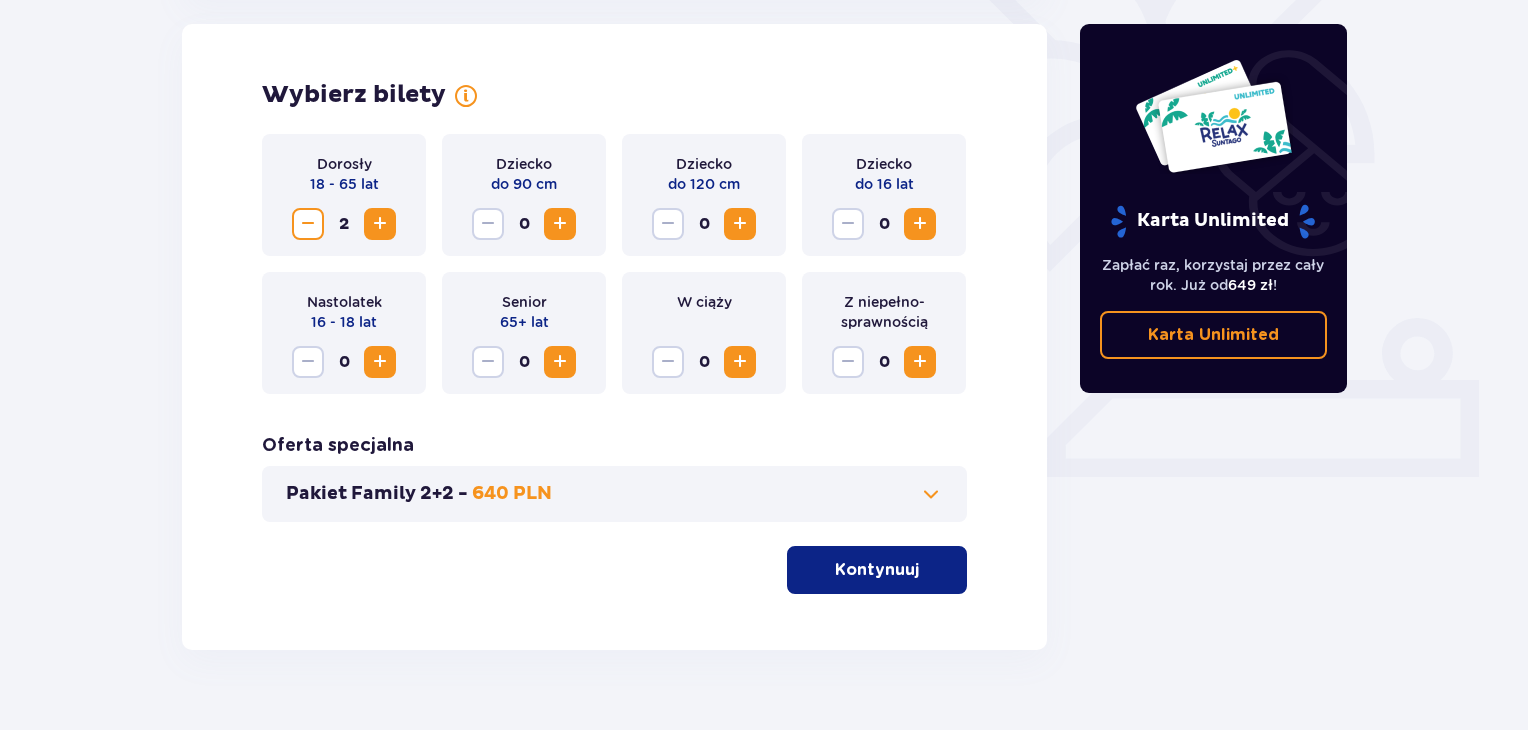 click on "Kontynuuj" at bounding box center (877, 570) 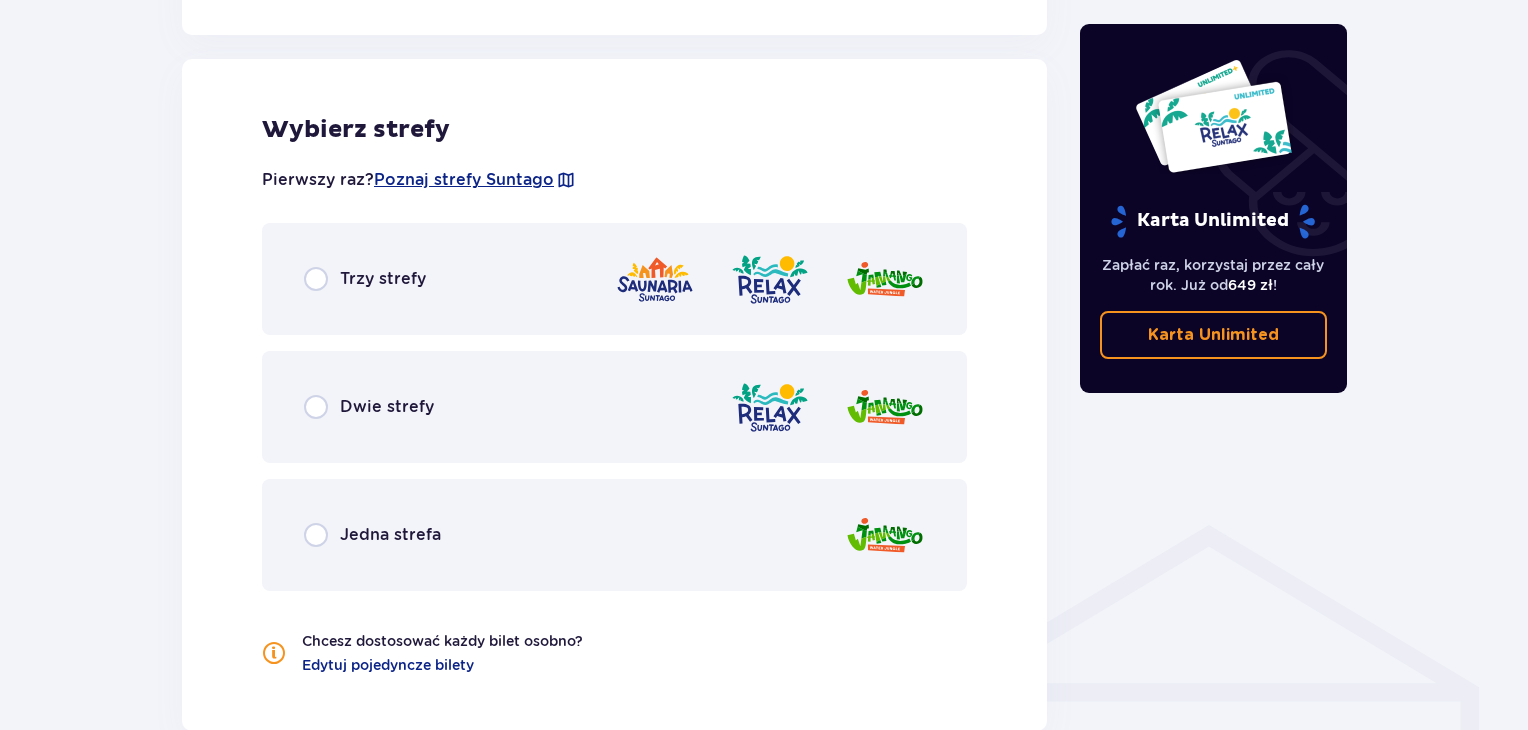 scroll, scrollTop: 1110, scrollLeft: 0, axis: vertical 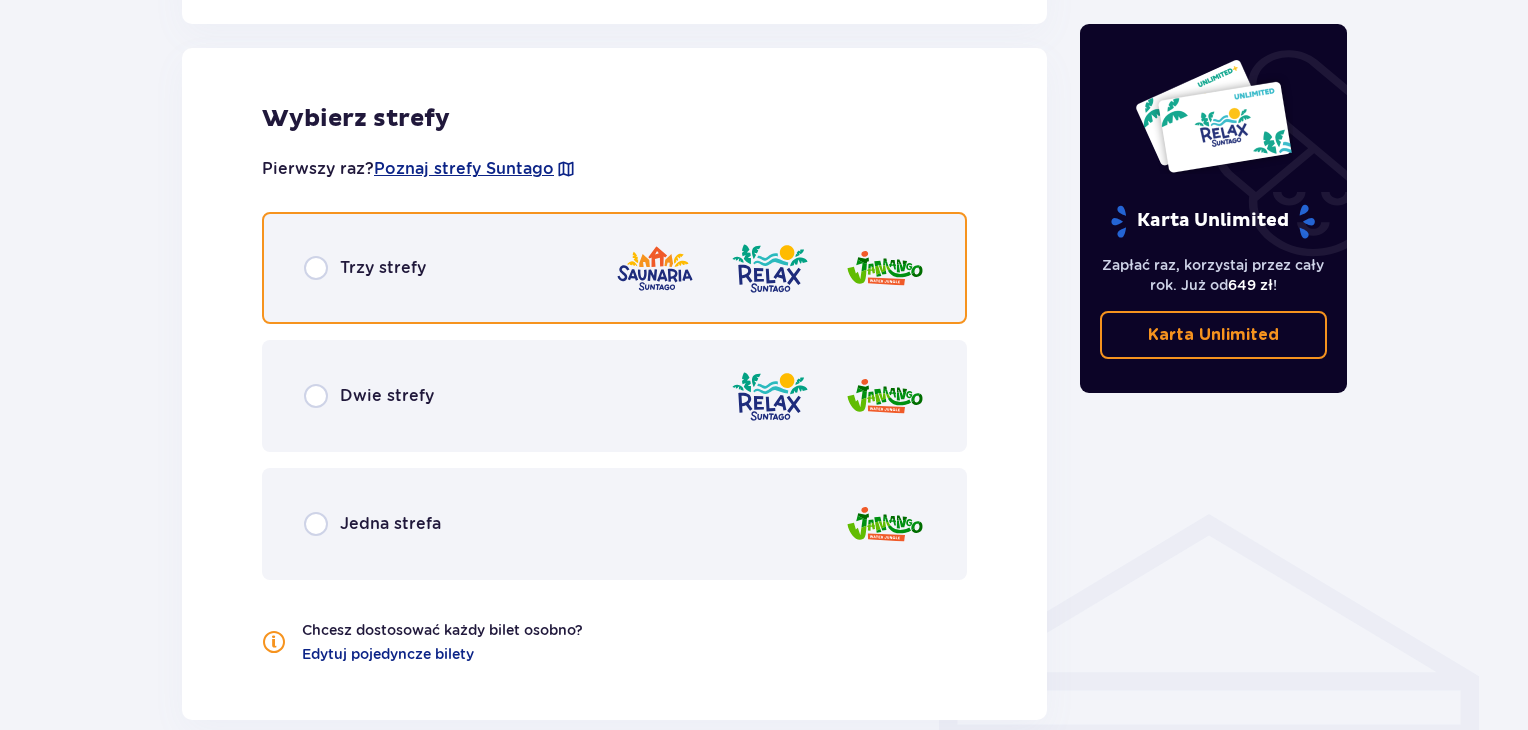 click at bounding box center [316, 268] 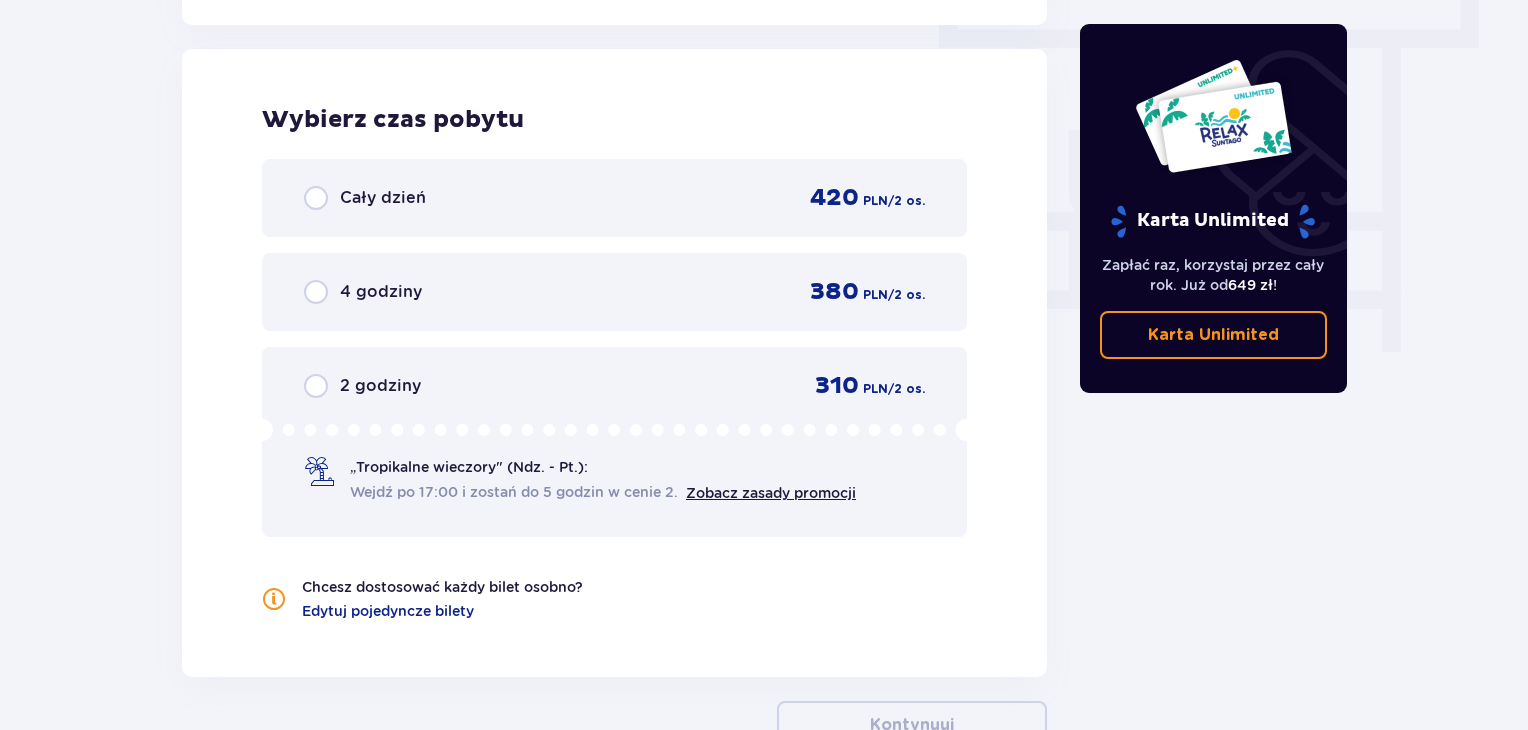 scroll, scrollTop: 1806, scrollLeft: 0, axis: vertical 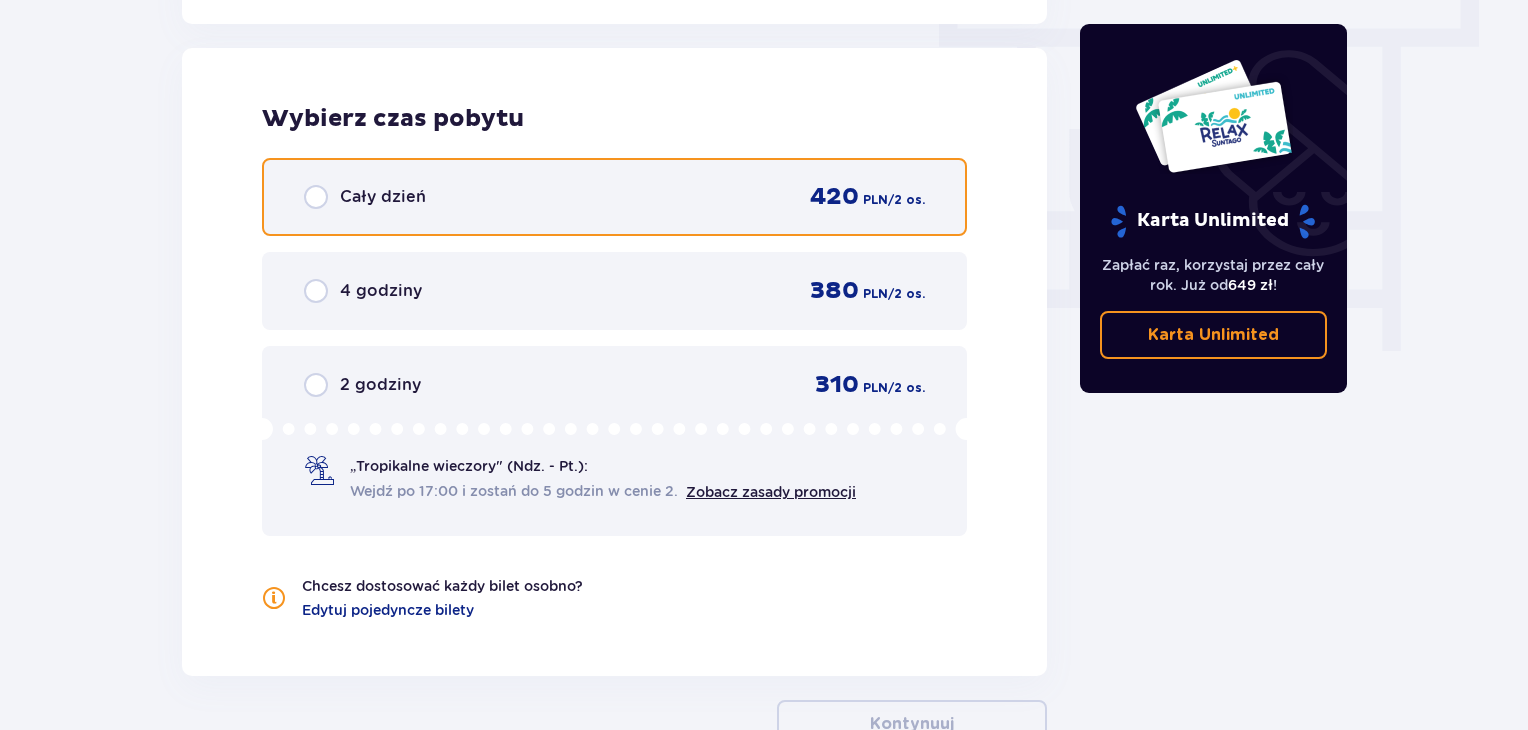 click at bounding box center (316, 197) 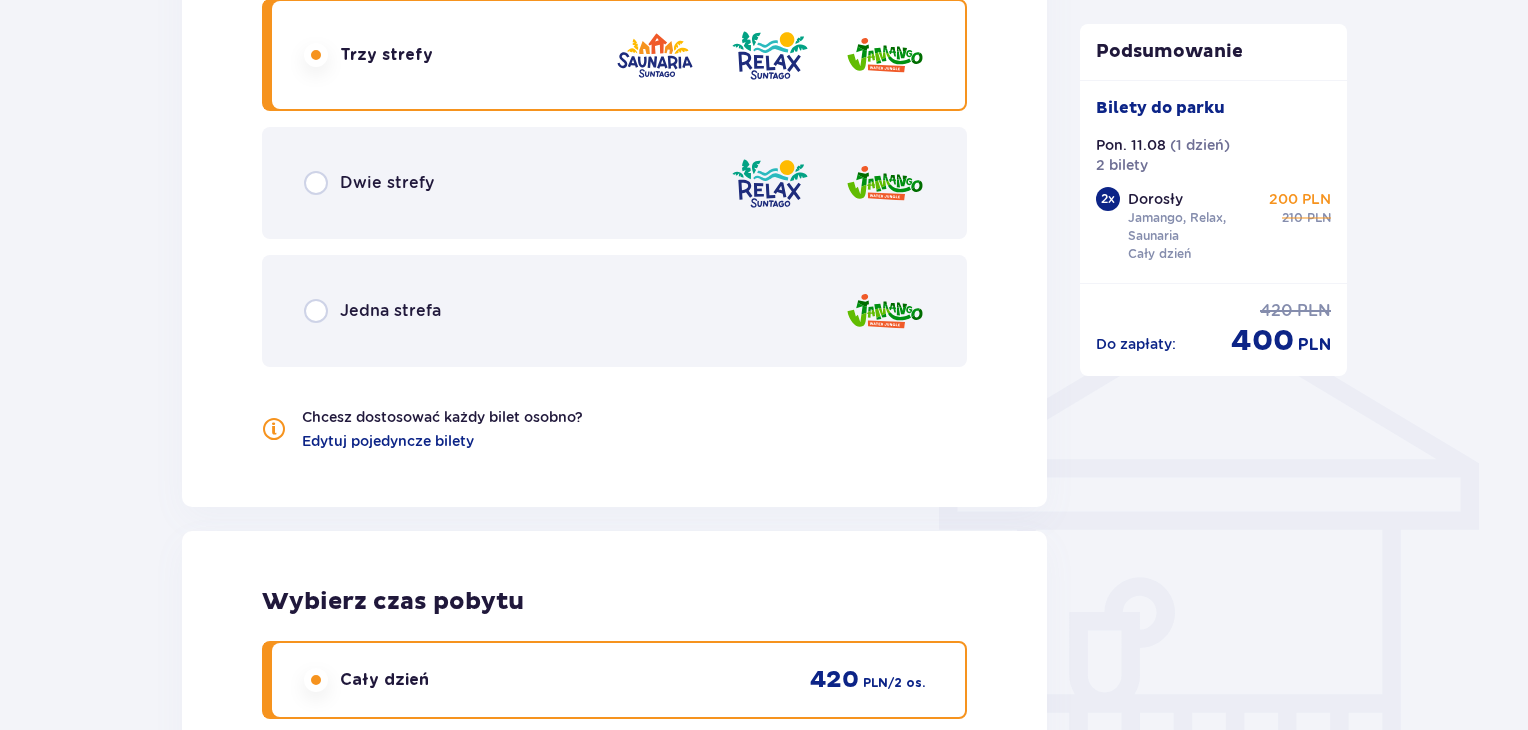 scroll, scrollTop: 1254, scrollLeft: 0, axis: vertical 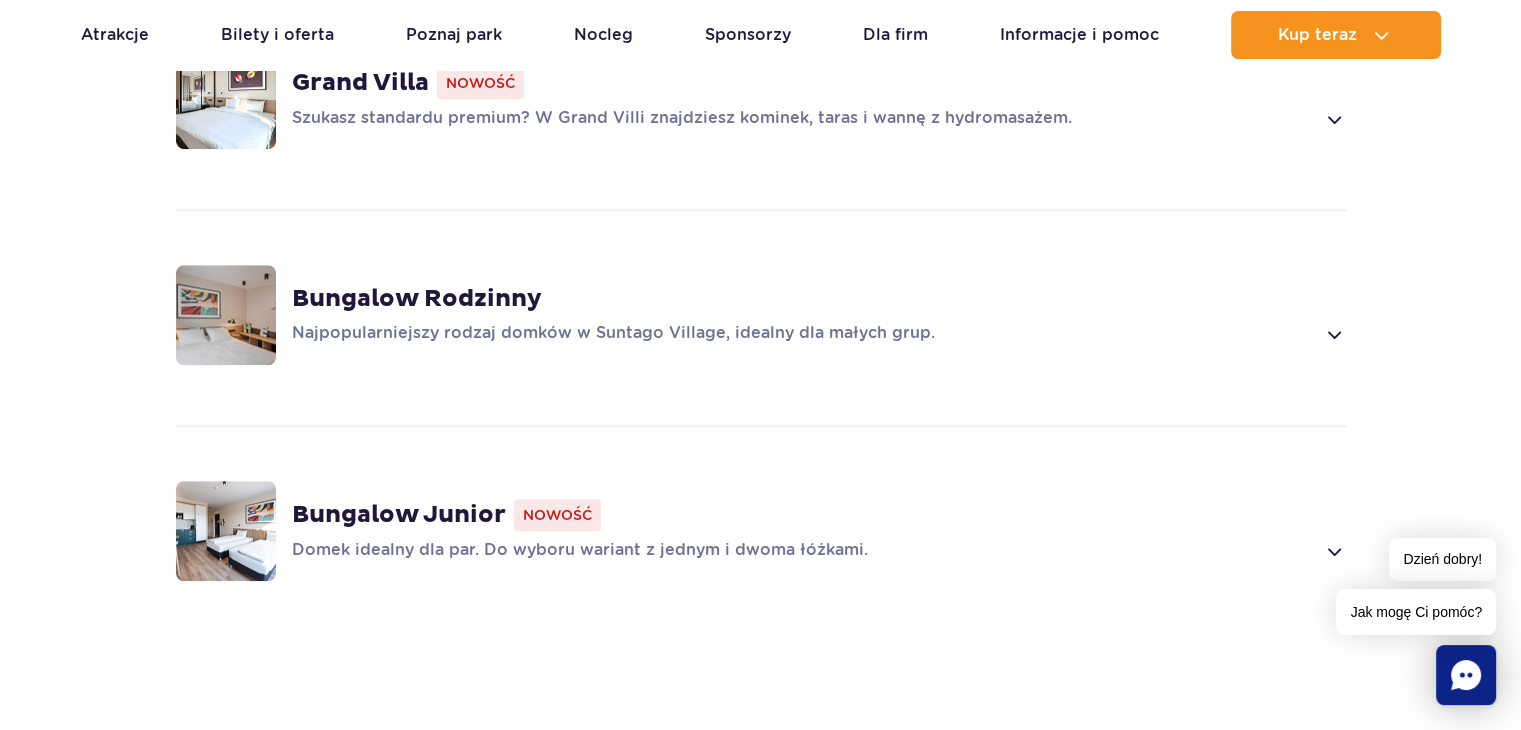 click on "Nowość" at bounding box center (557, 515) 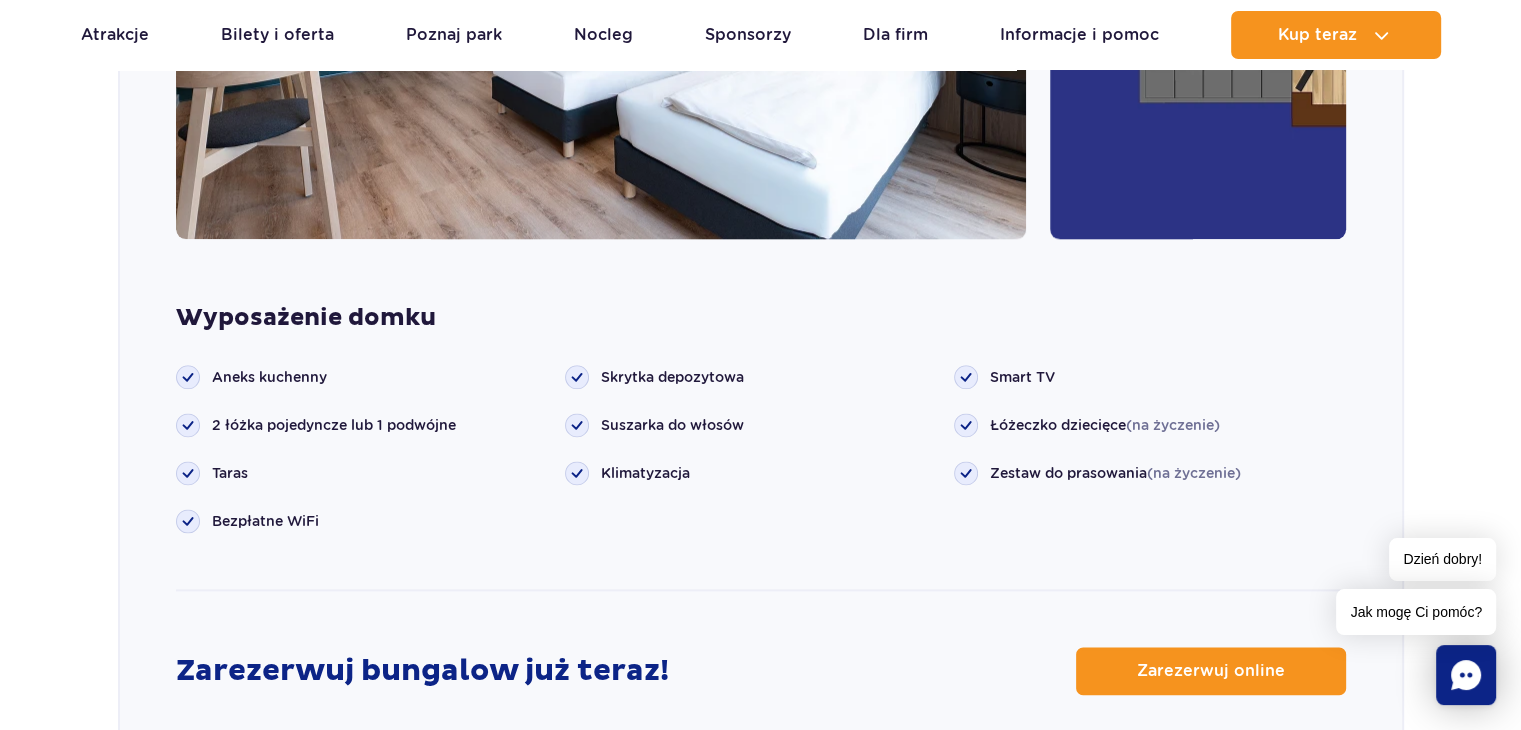 scroll, scrollTop: 2515, scrollLeft: 0, axis: vertical 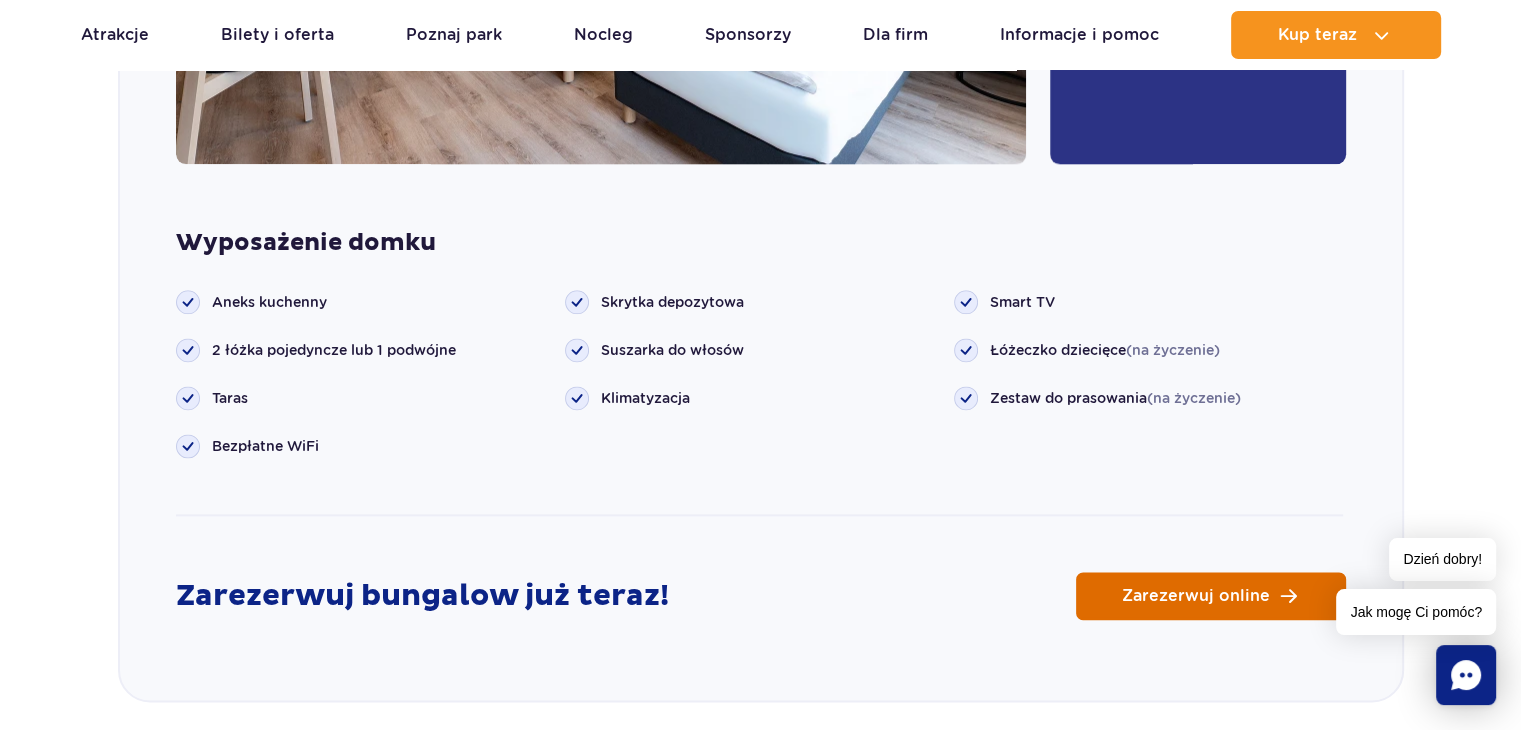 click on "Zarezerwuj online" at bounding box center (1196, 596) 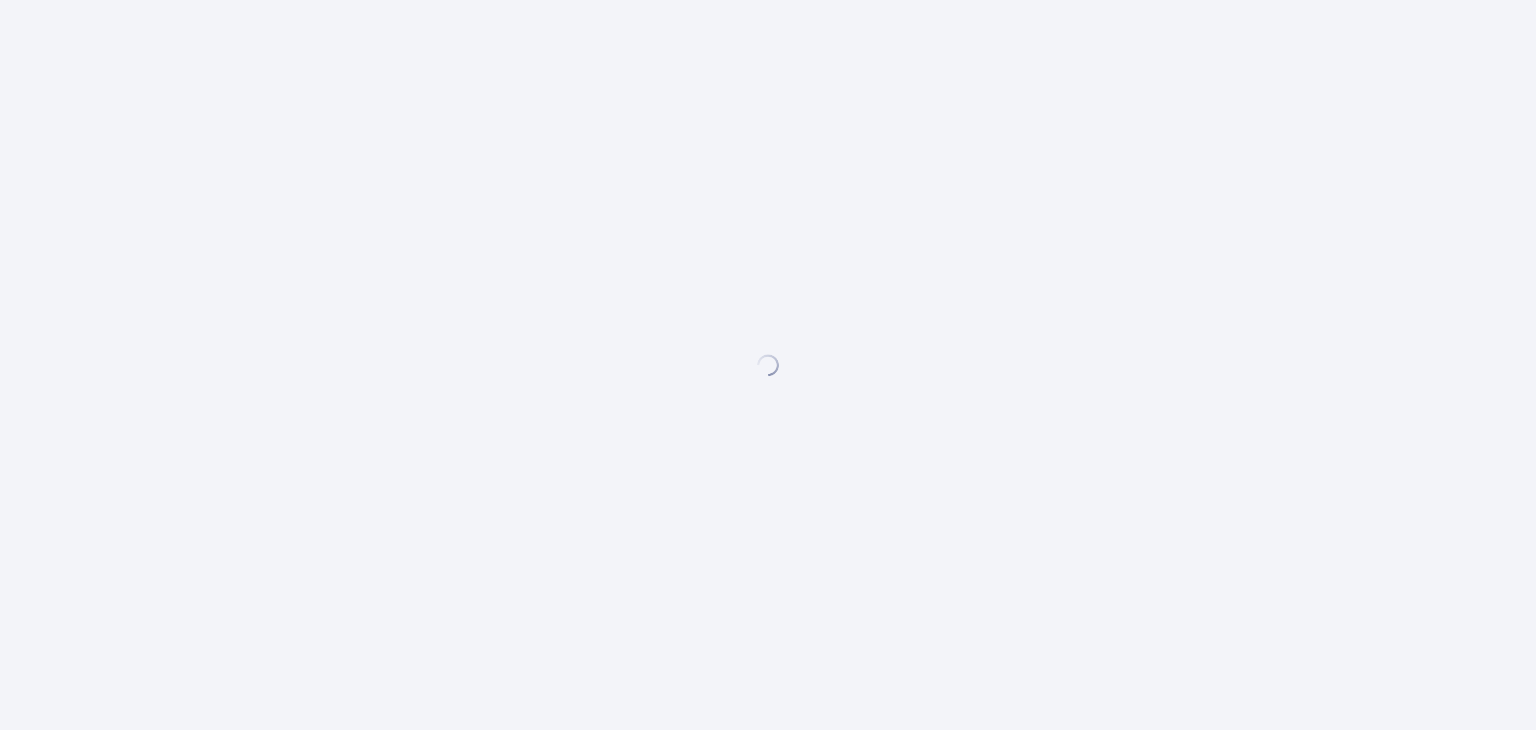 scroll, scrollTop: 0, scrollLeft: 0, axis: both 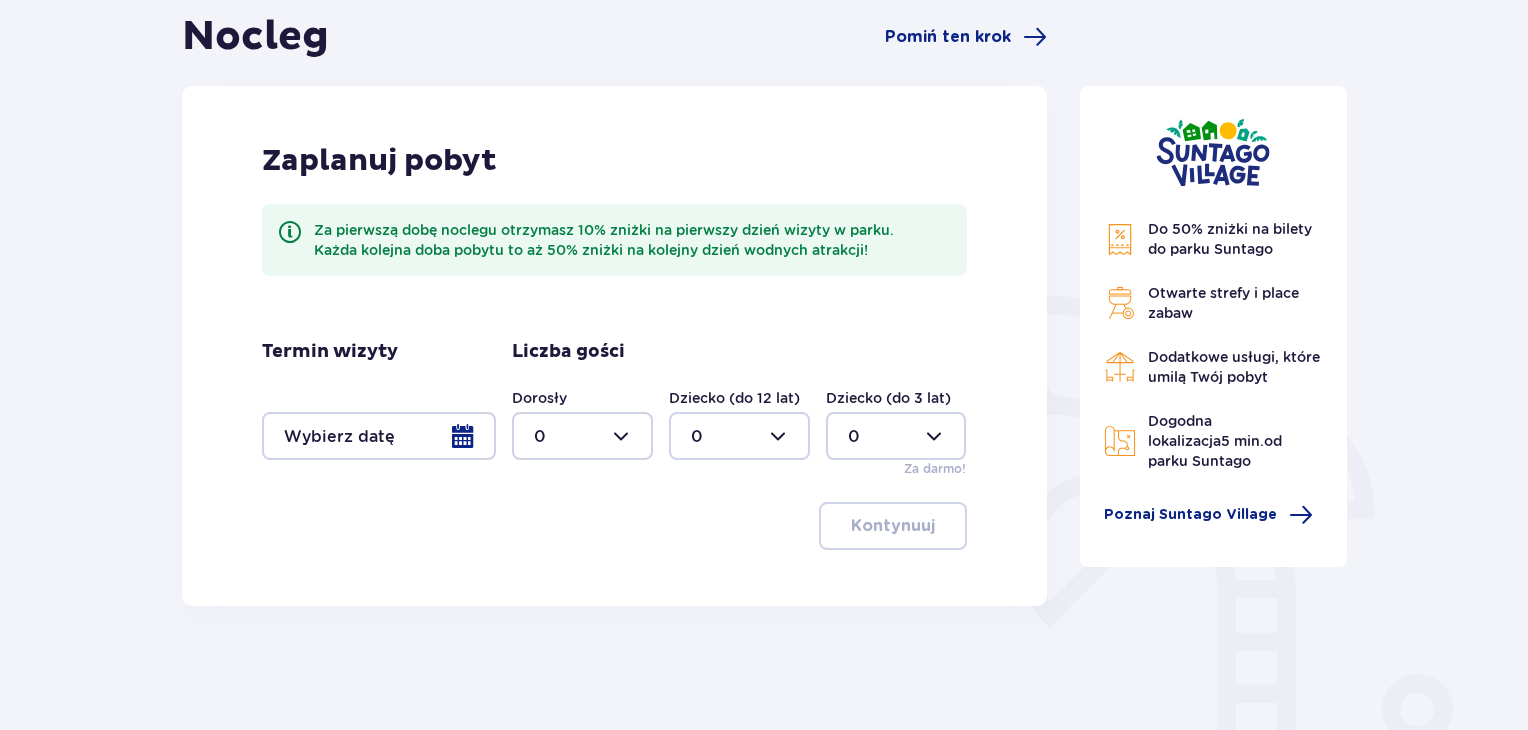 click at bounding box center (582, 436) 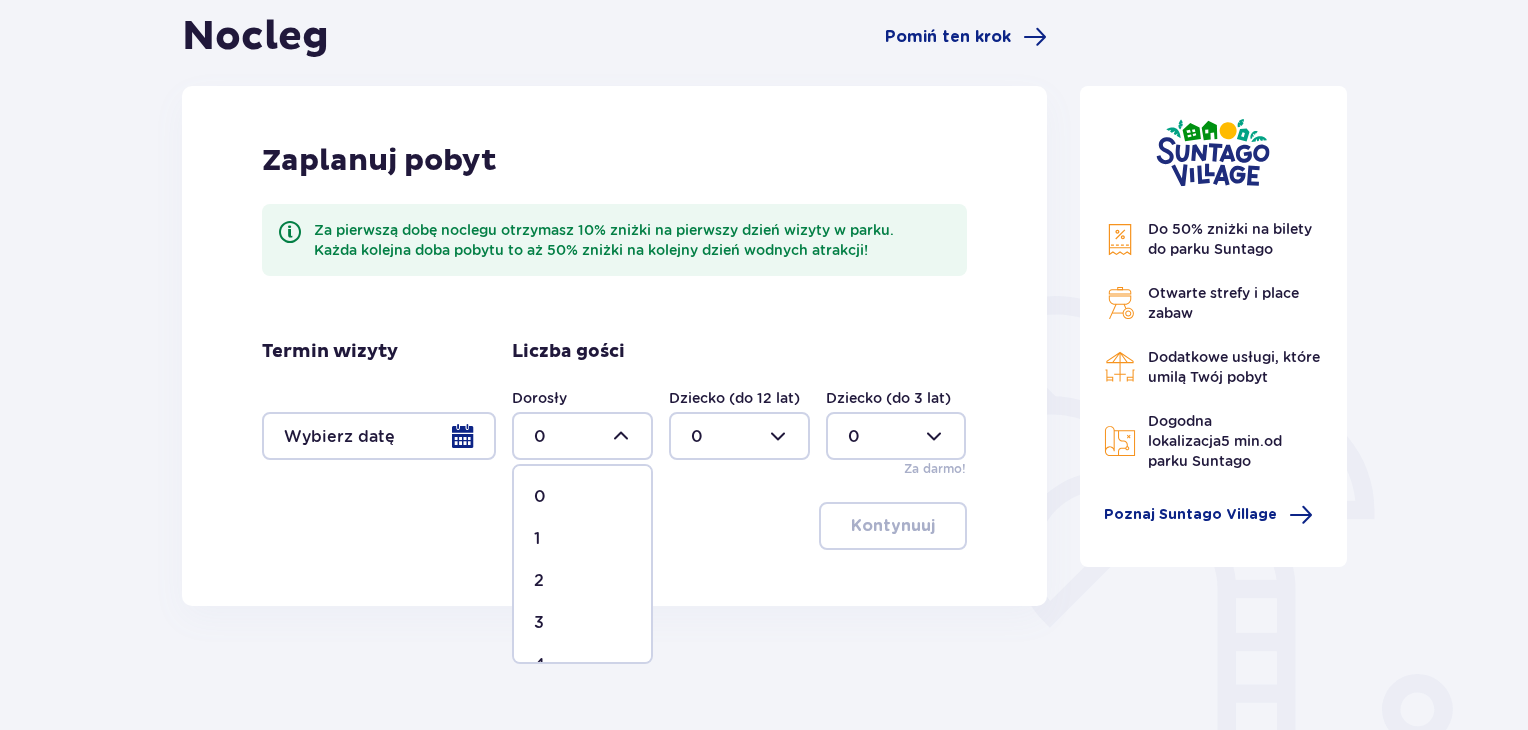 click on "2" at bounding box center [539, 581] 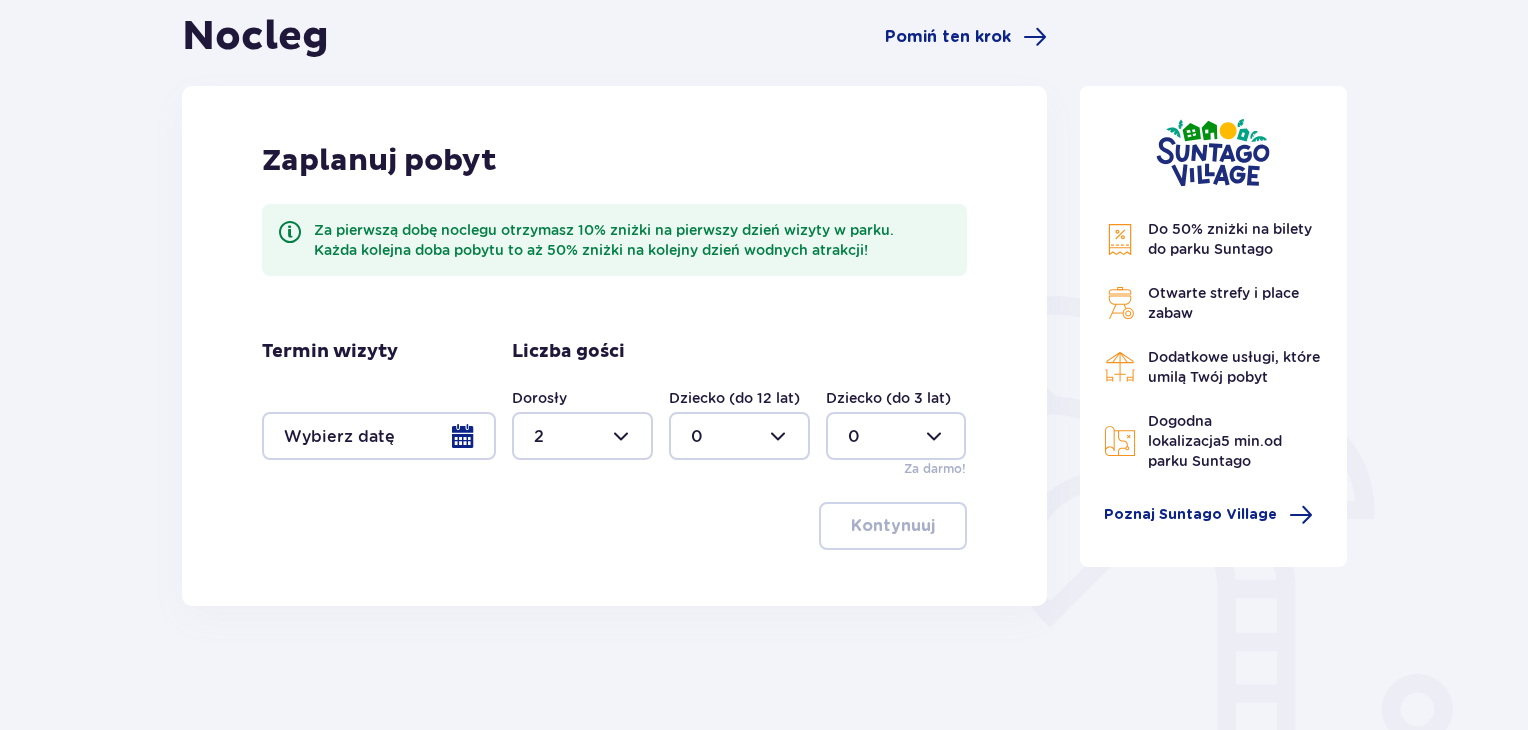 click at bounding box center [379, 436] 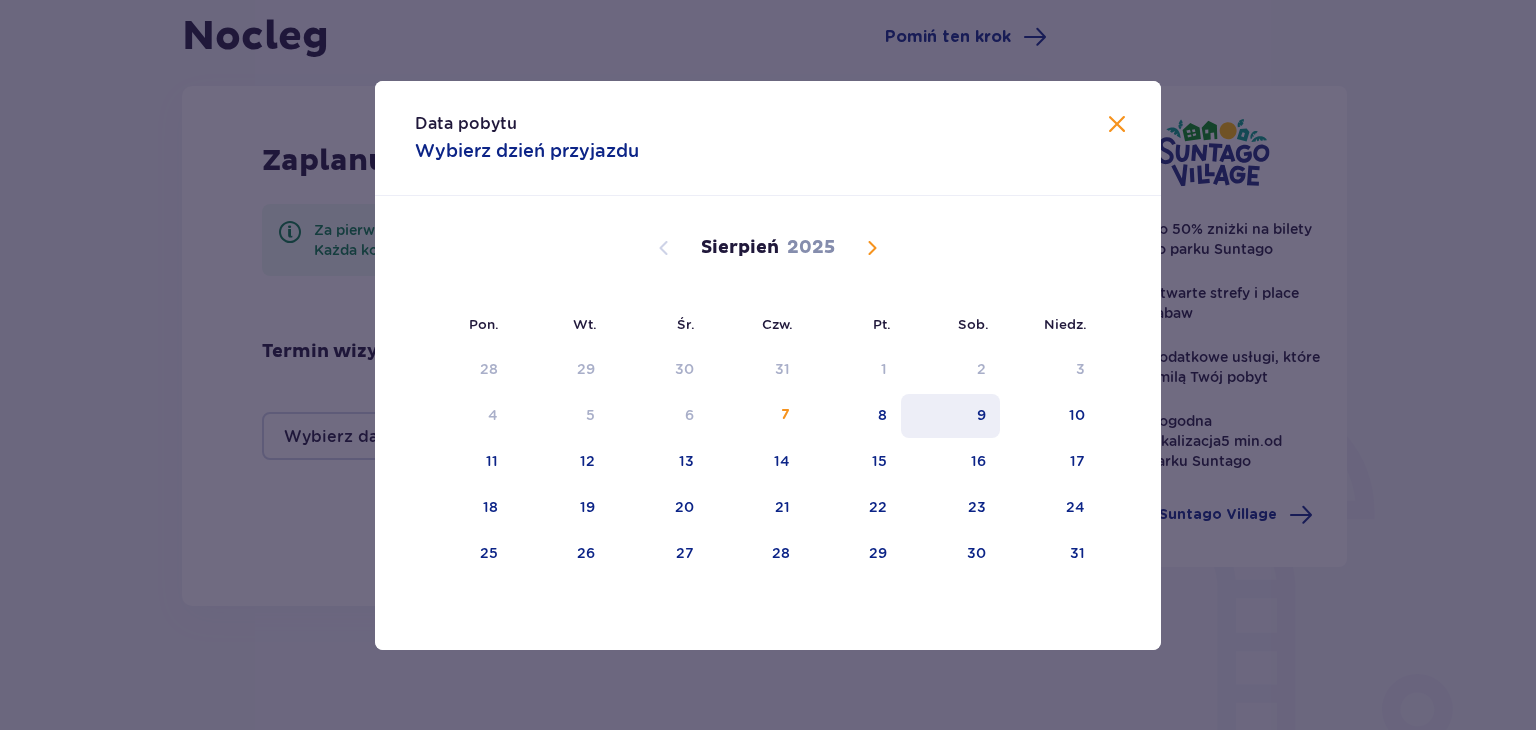 click on "9" at bounding box center (950, 416) 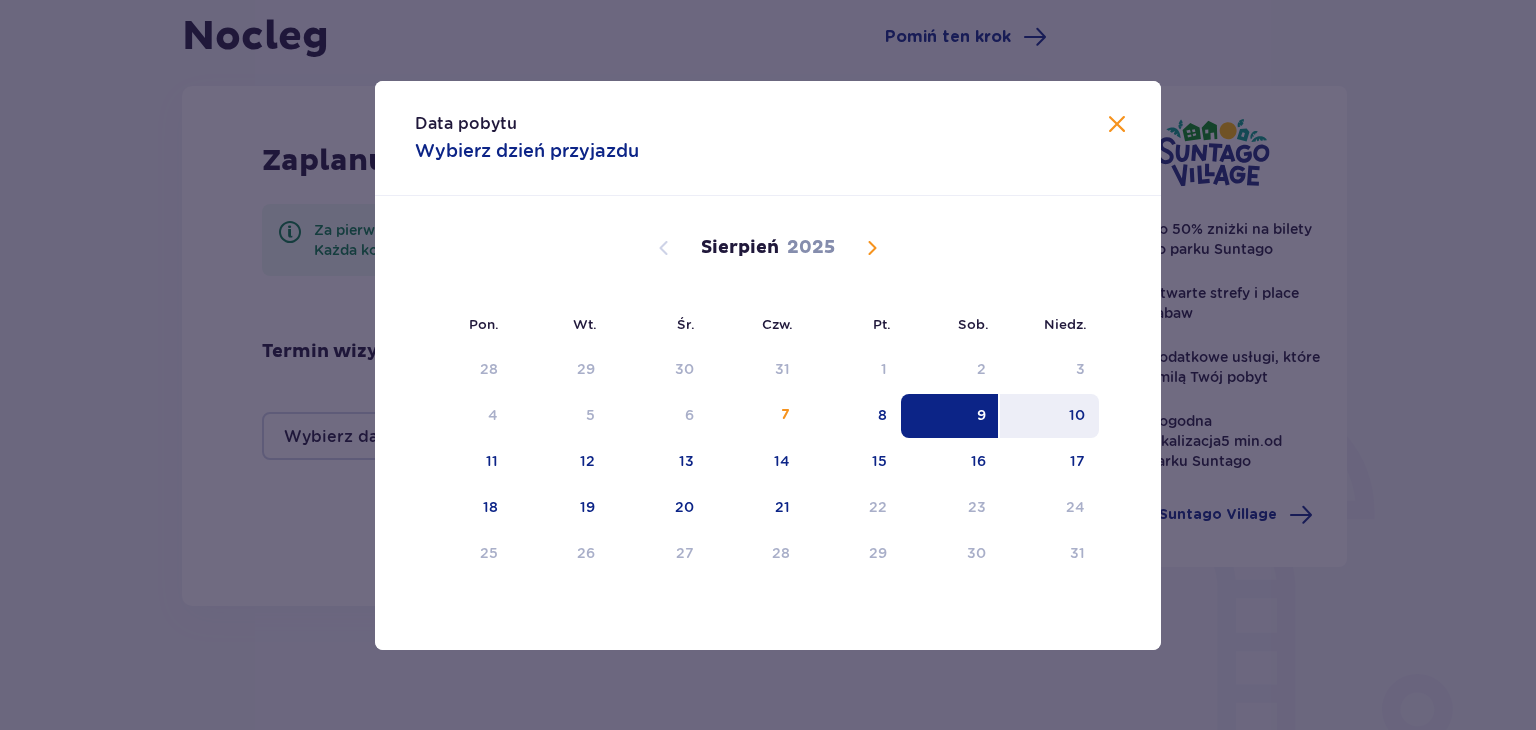 click on "10" at bounding box center (1077, 415) 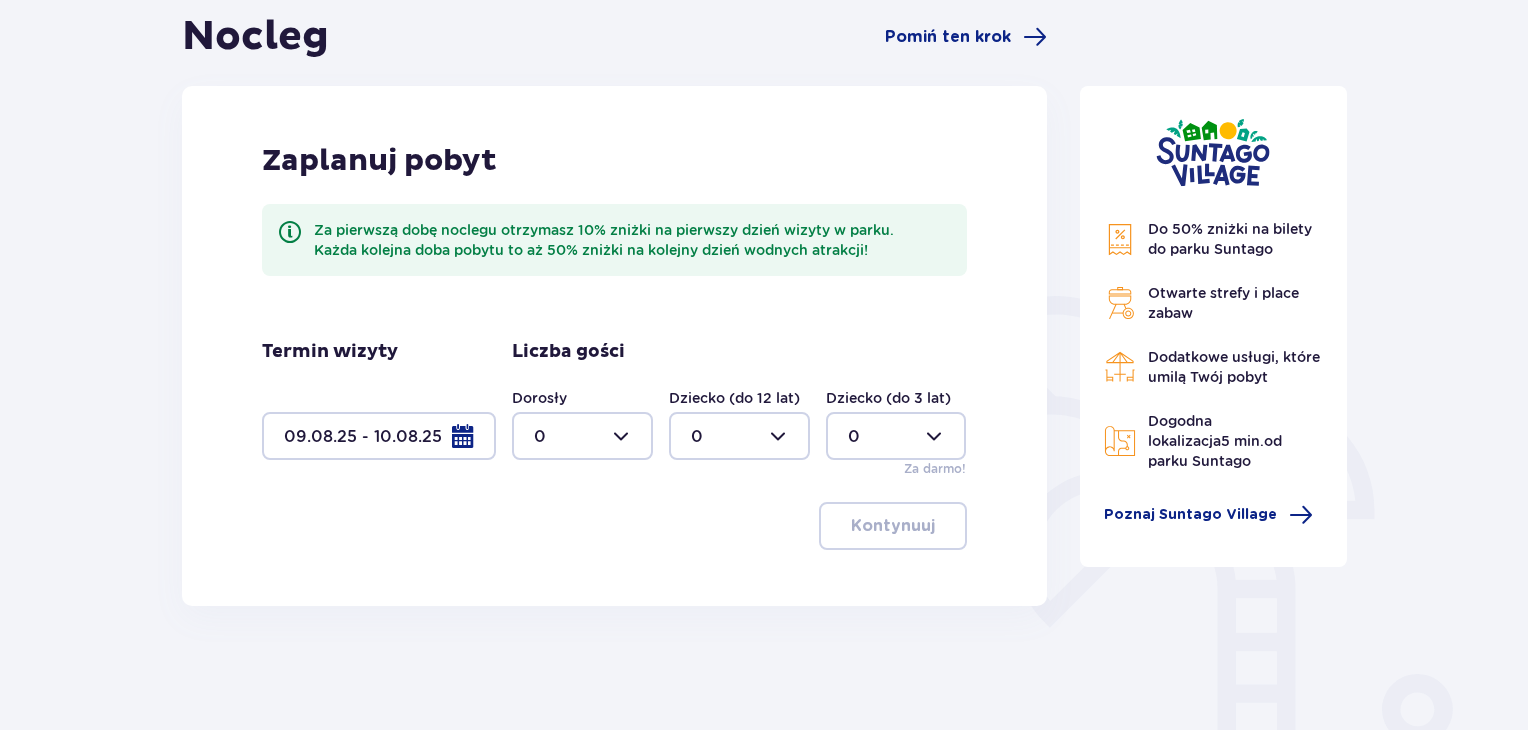 click at bounding box center (582, 436) 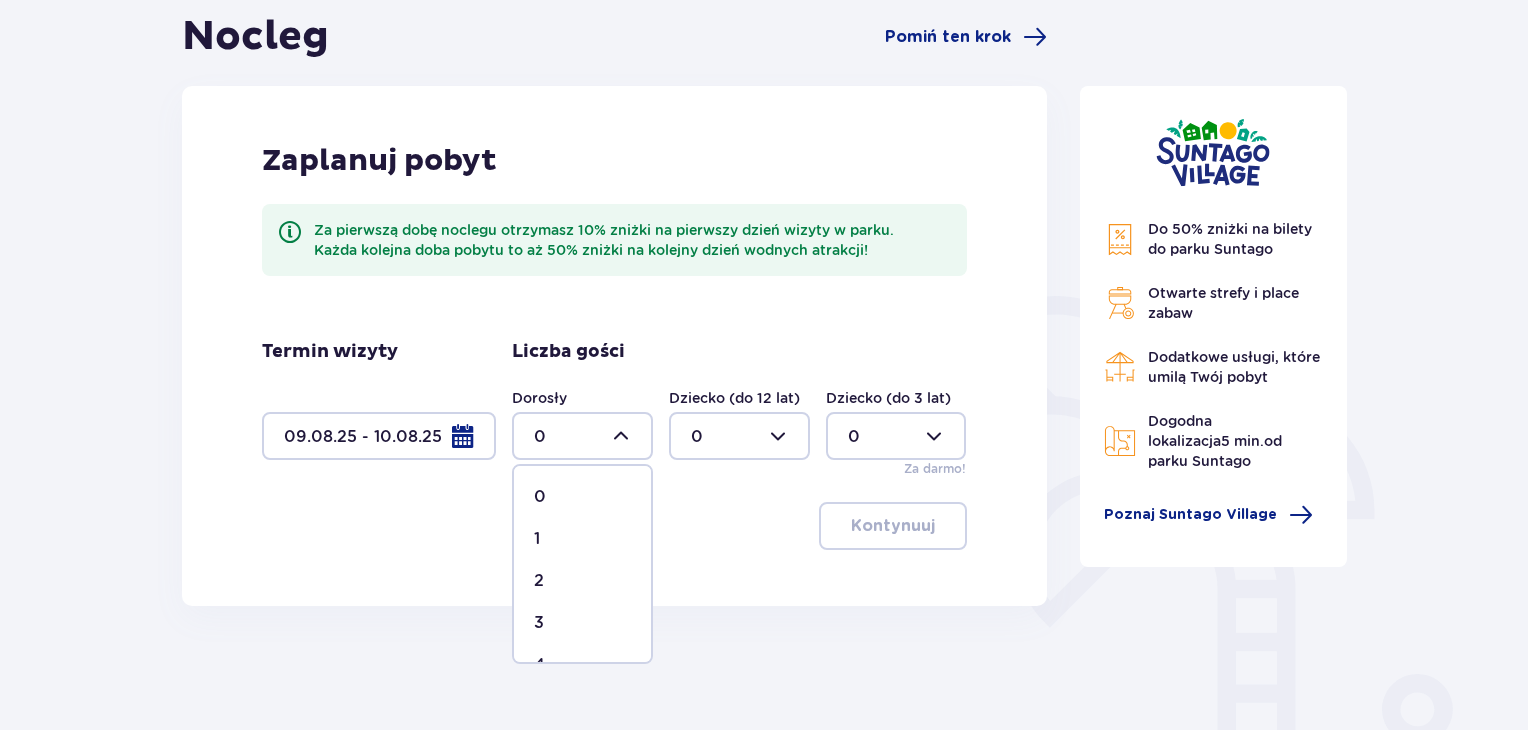 click on "2" at bounding box center (582, 581) 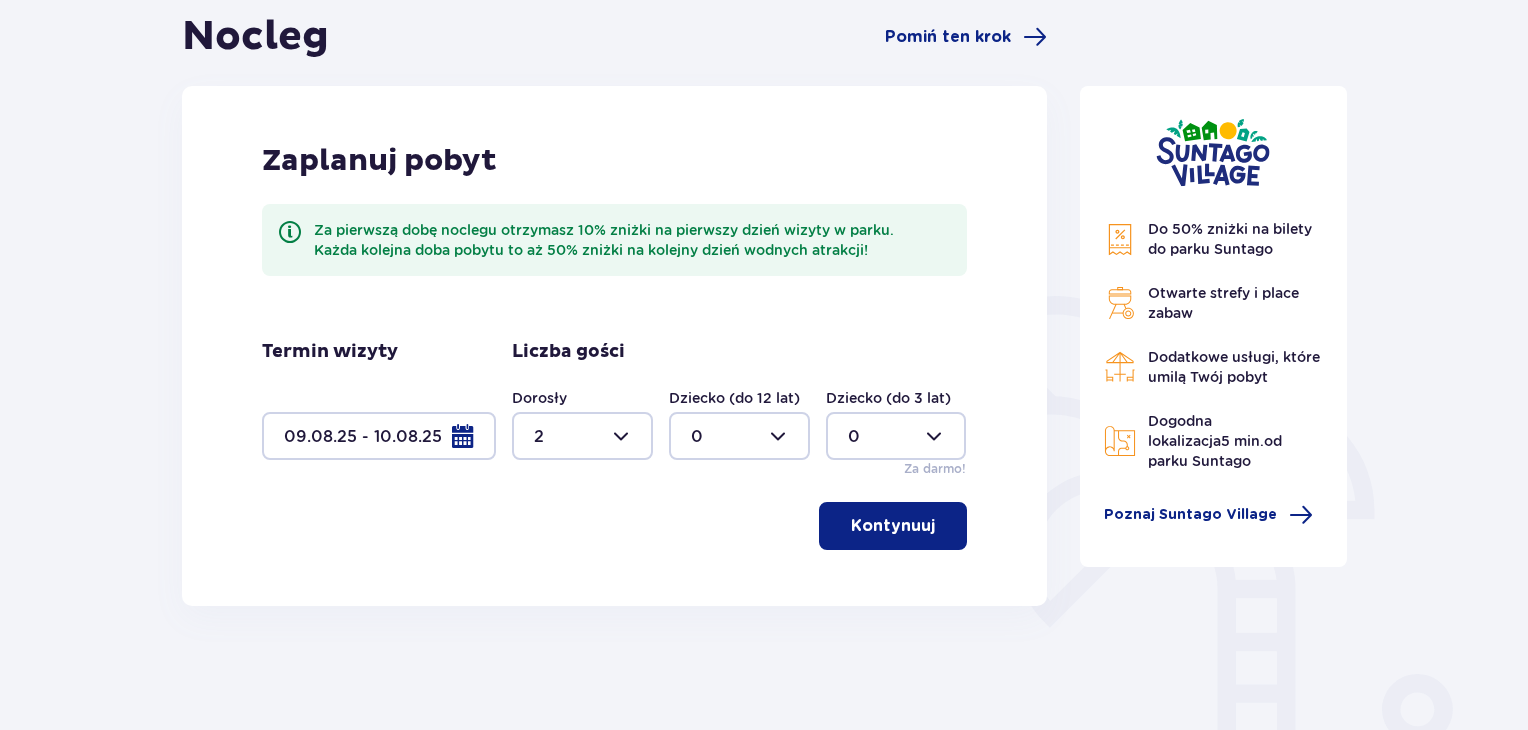 click on "Kontynuuj" at bounding box center (893, 526) 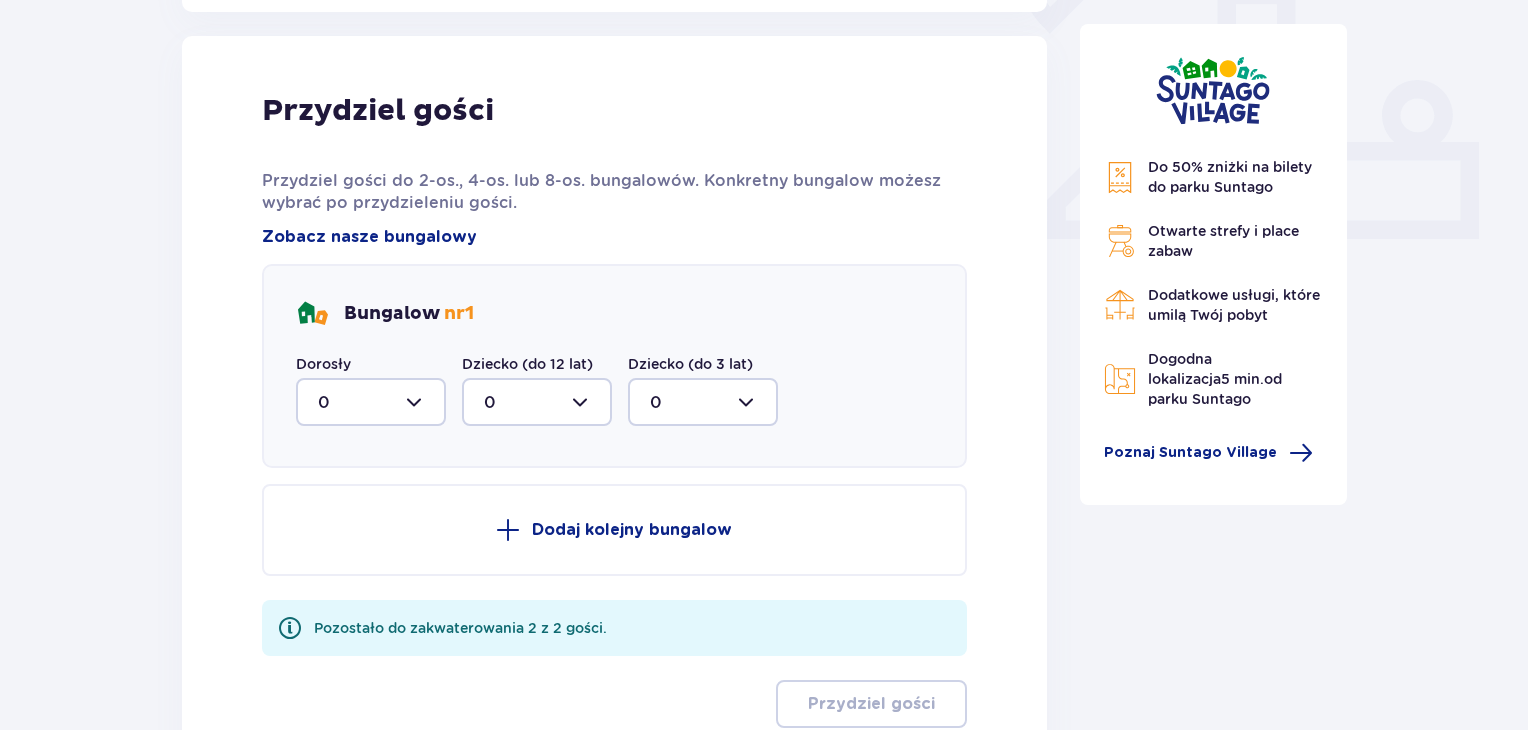 scroll, scrollTop: 806, scrollLeft: 0, axis: vertical 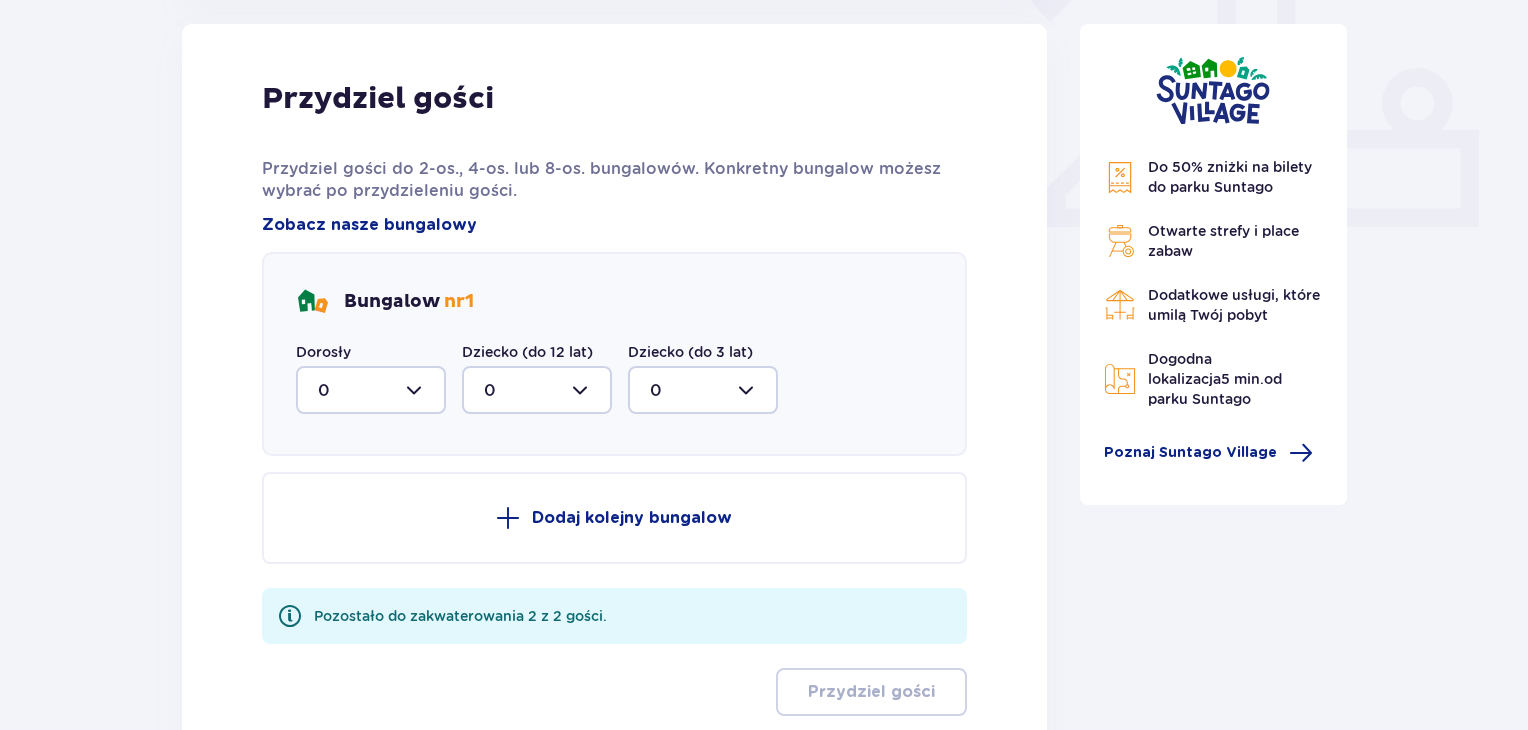 click at bounding box center (371, 390) 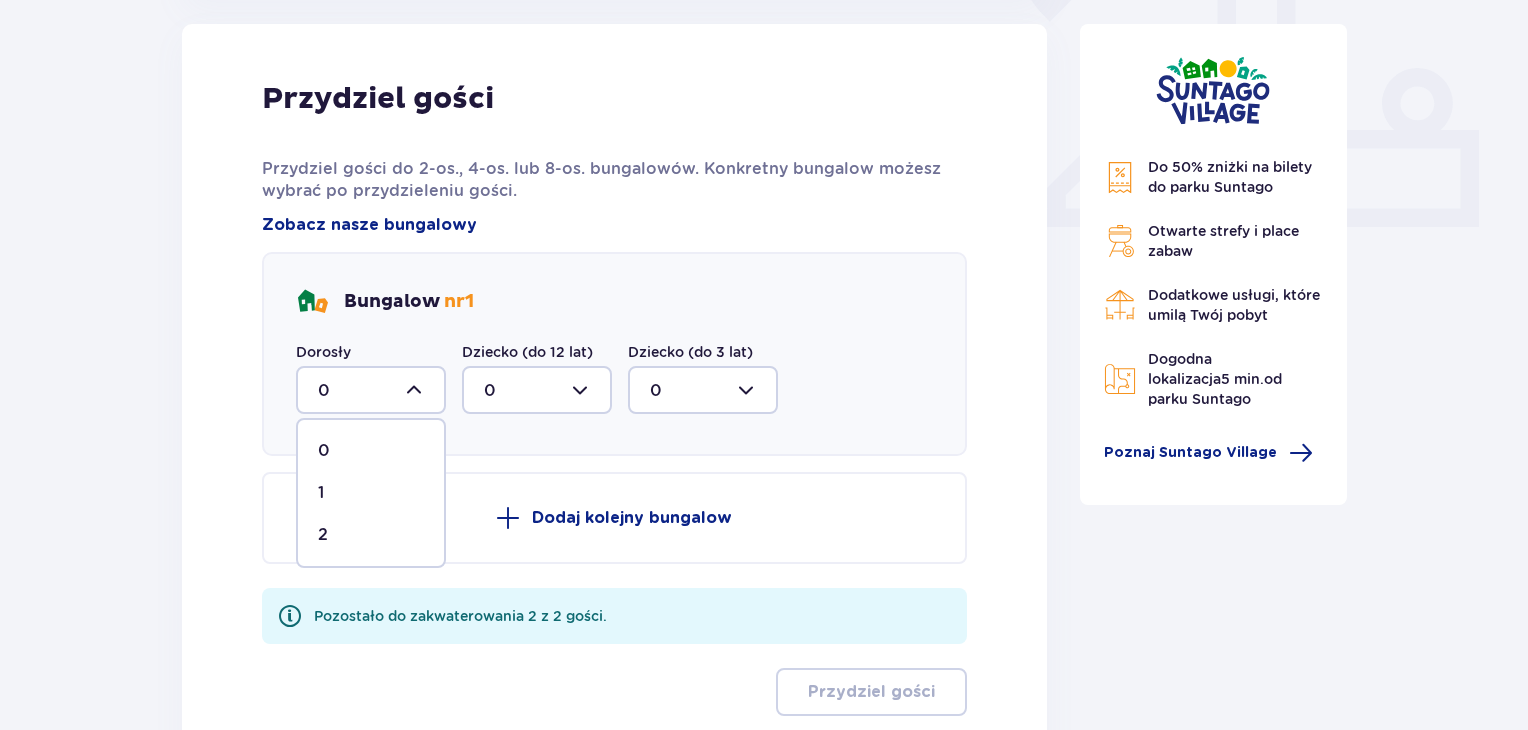 click on "2" at bounding box center (371, 535) 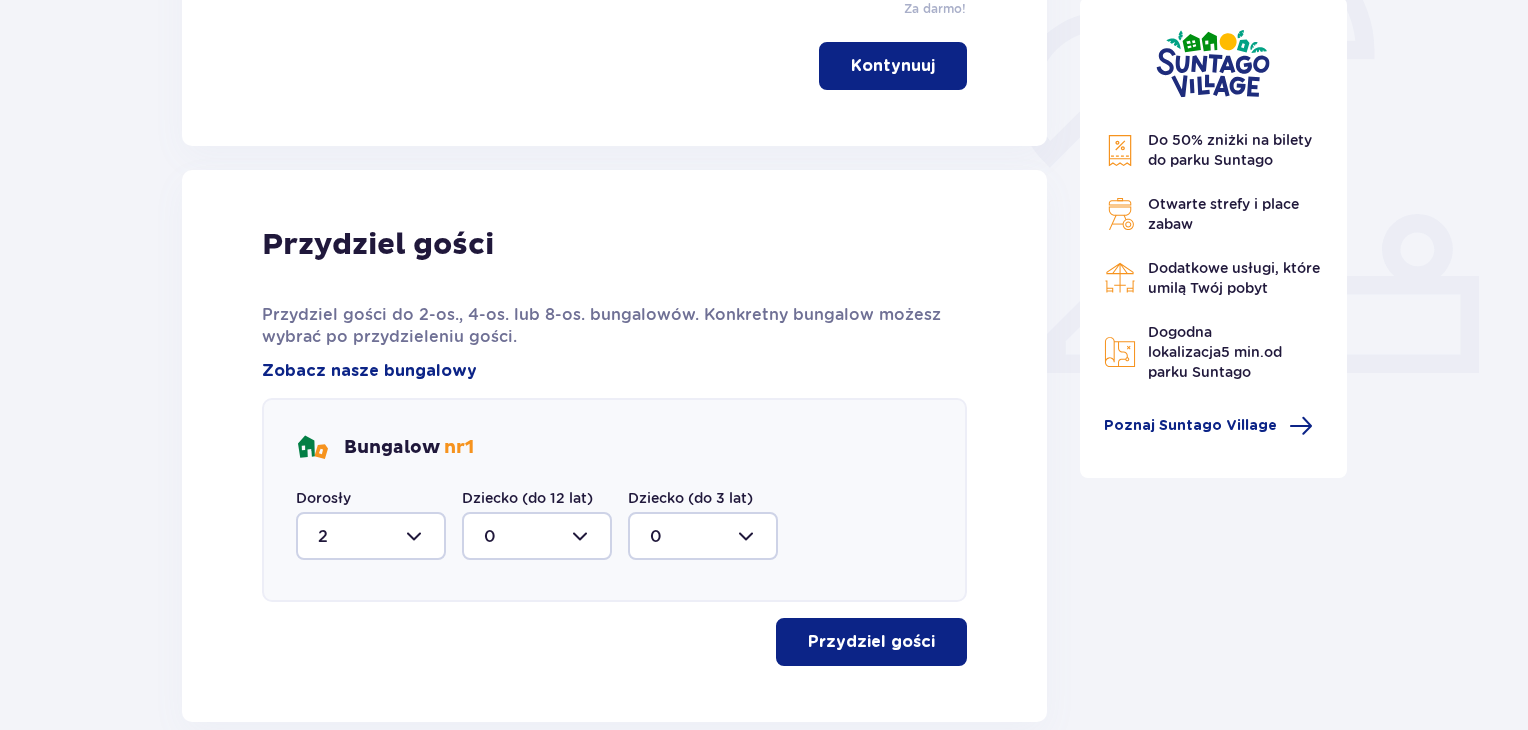 scroll, scrollTop: 672, scrollLeft: 0, axis: vertical 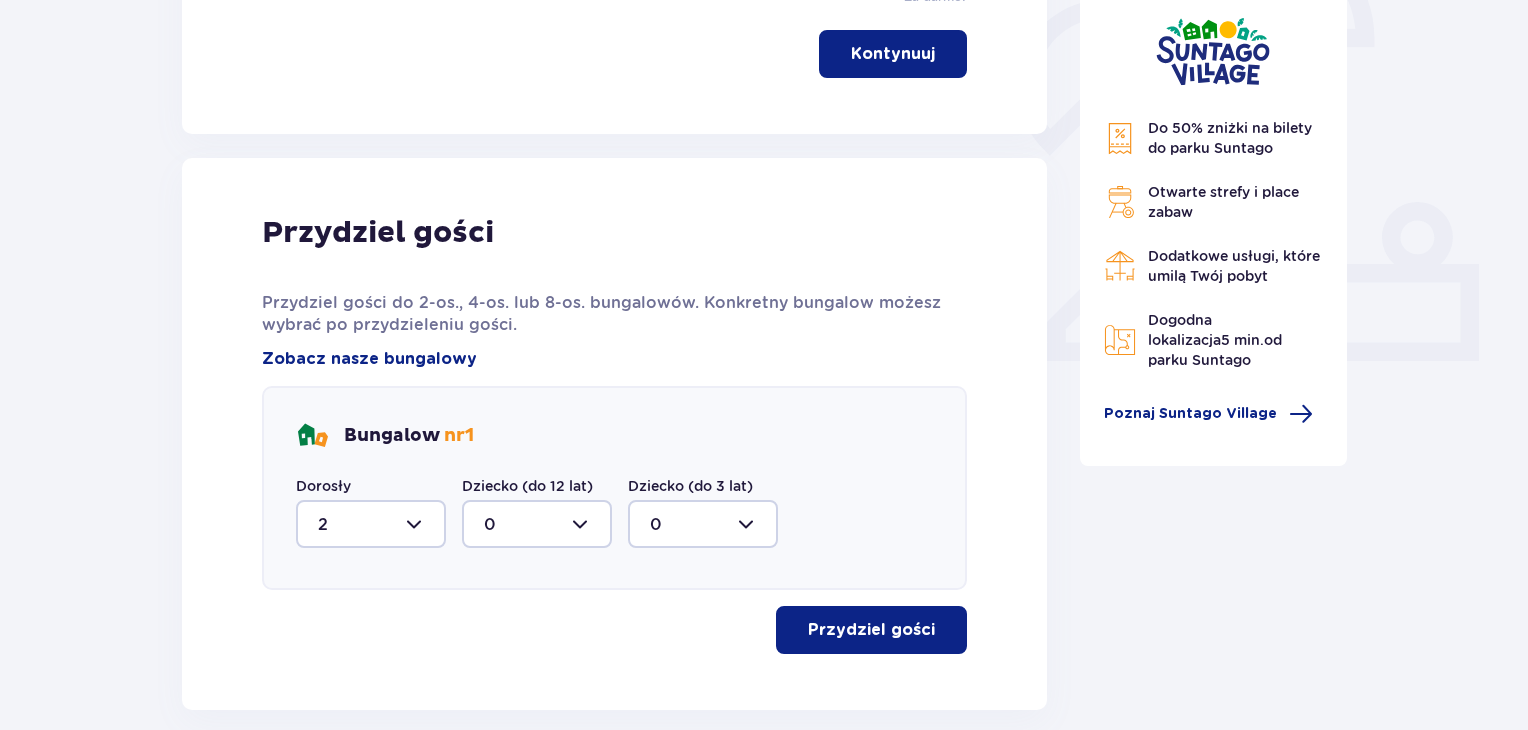 click at bounding box center (371, 524) 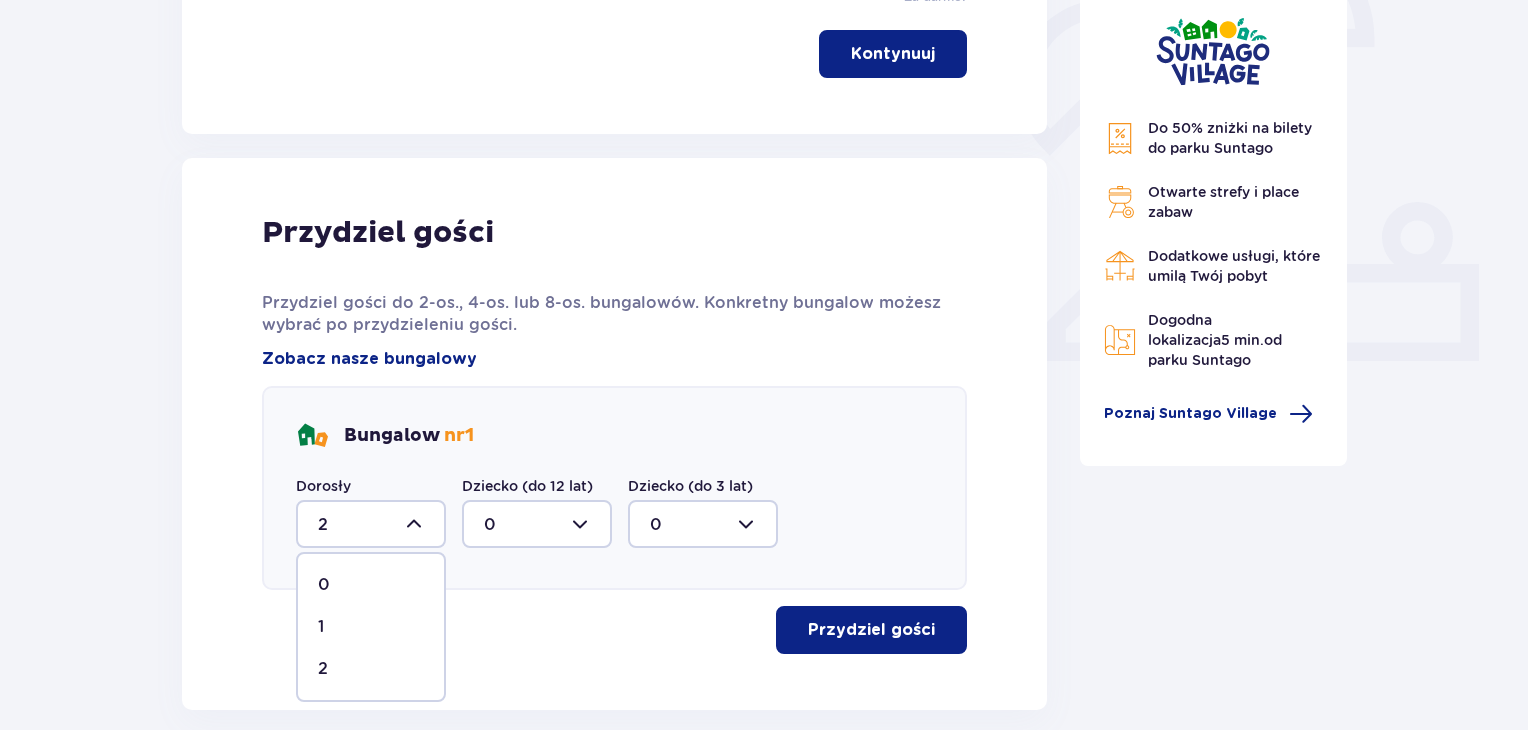 drag, startPoint x: 327, startPoint y: 577, endPoint x: 341, endPoint y: 577, distance: 14 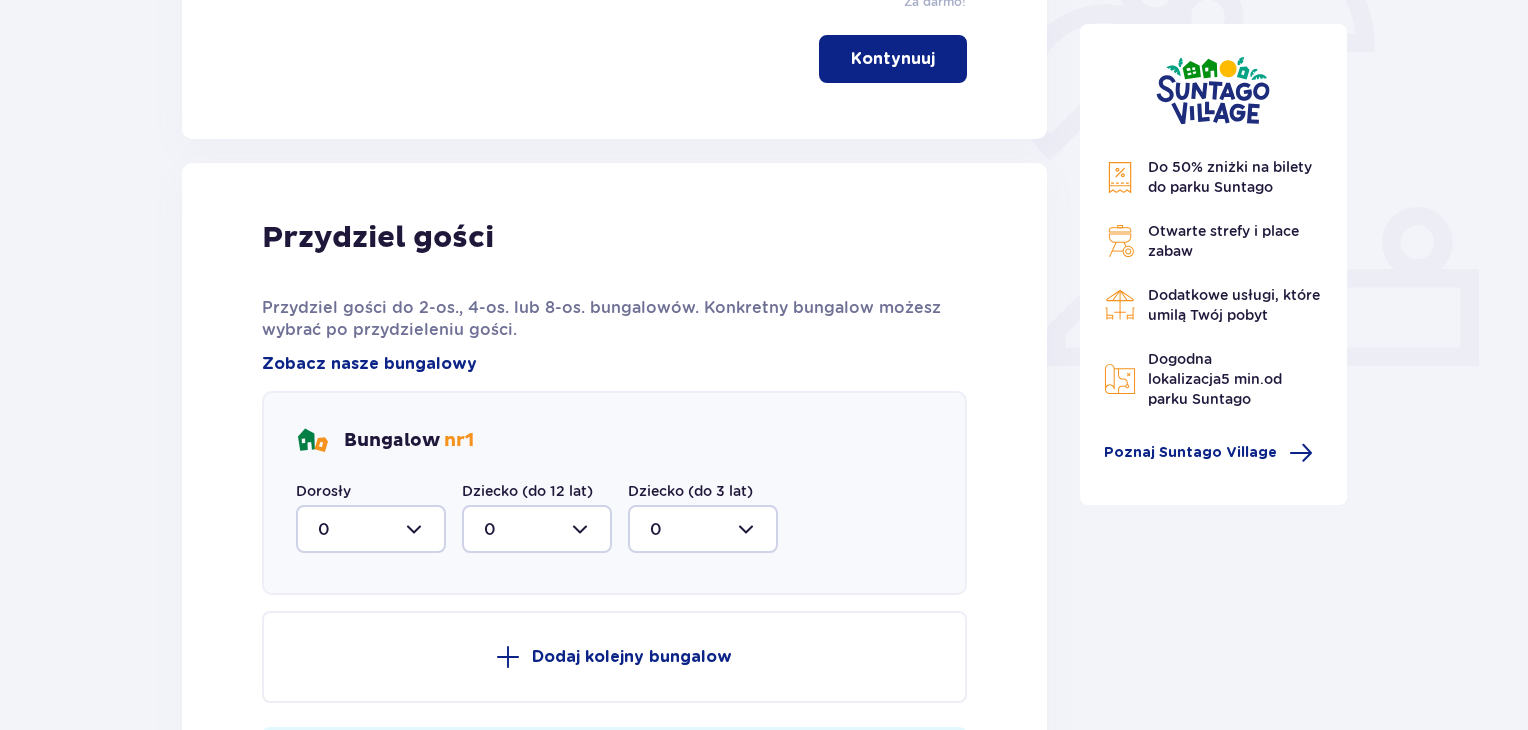 scroll, scrollTop: 467, scrollLeft: 0, axis: vertical 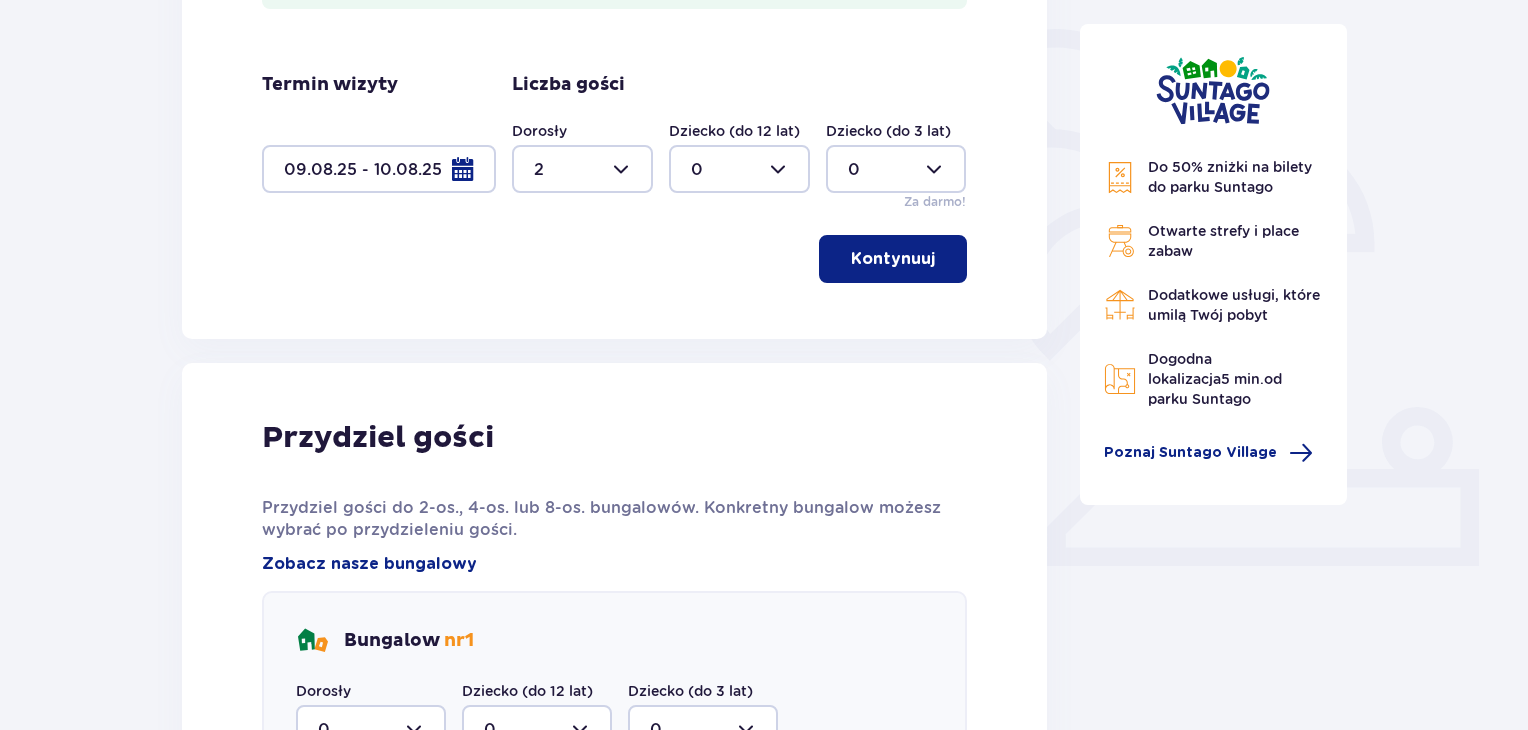 click on "Kontynuuj" at bounding box center (893, 259) 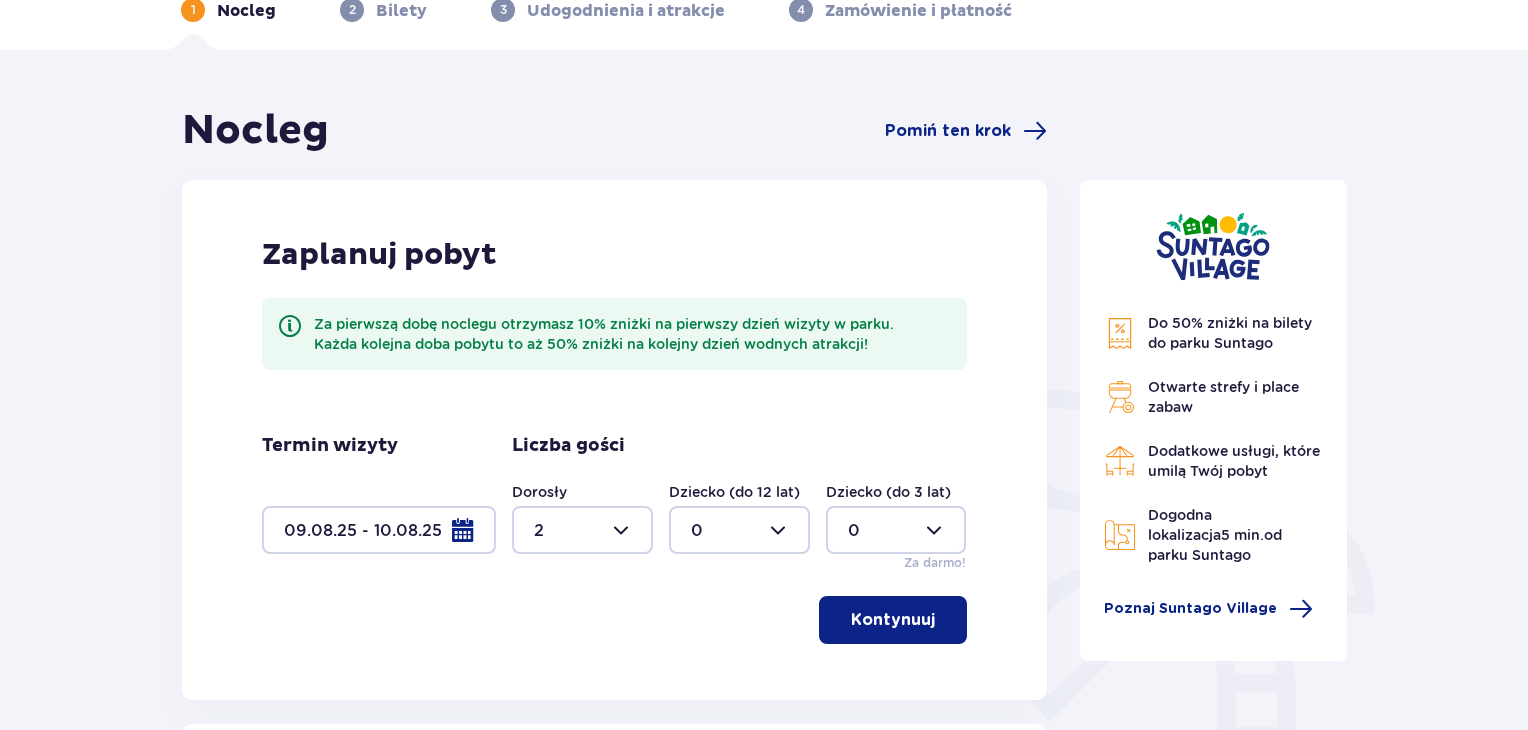 scroll, scrollTop: 206, scrollLeft: 0, axis: vertical 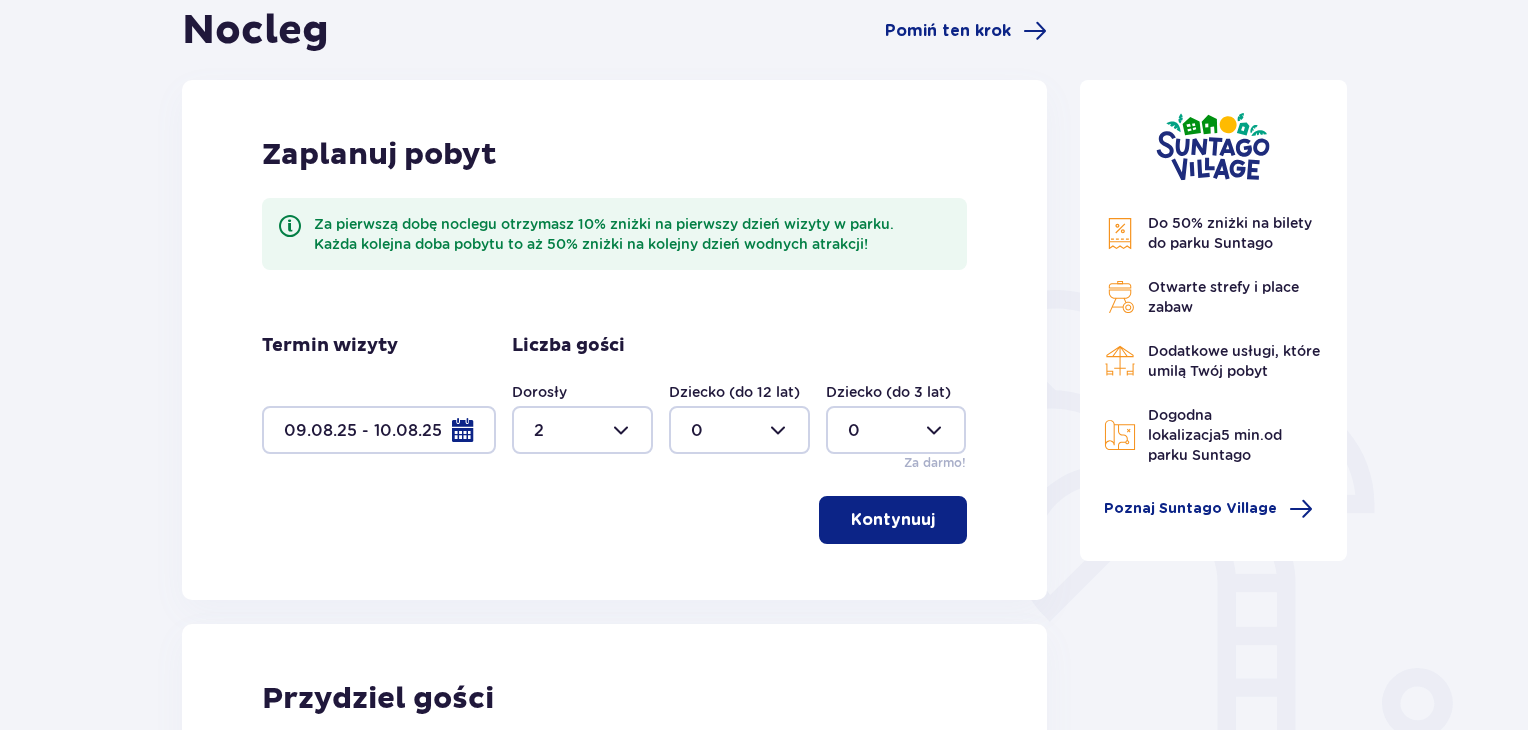 click at bounding box center (739, 430) 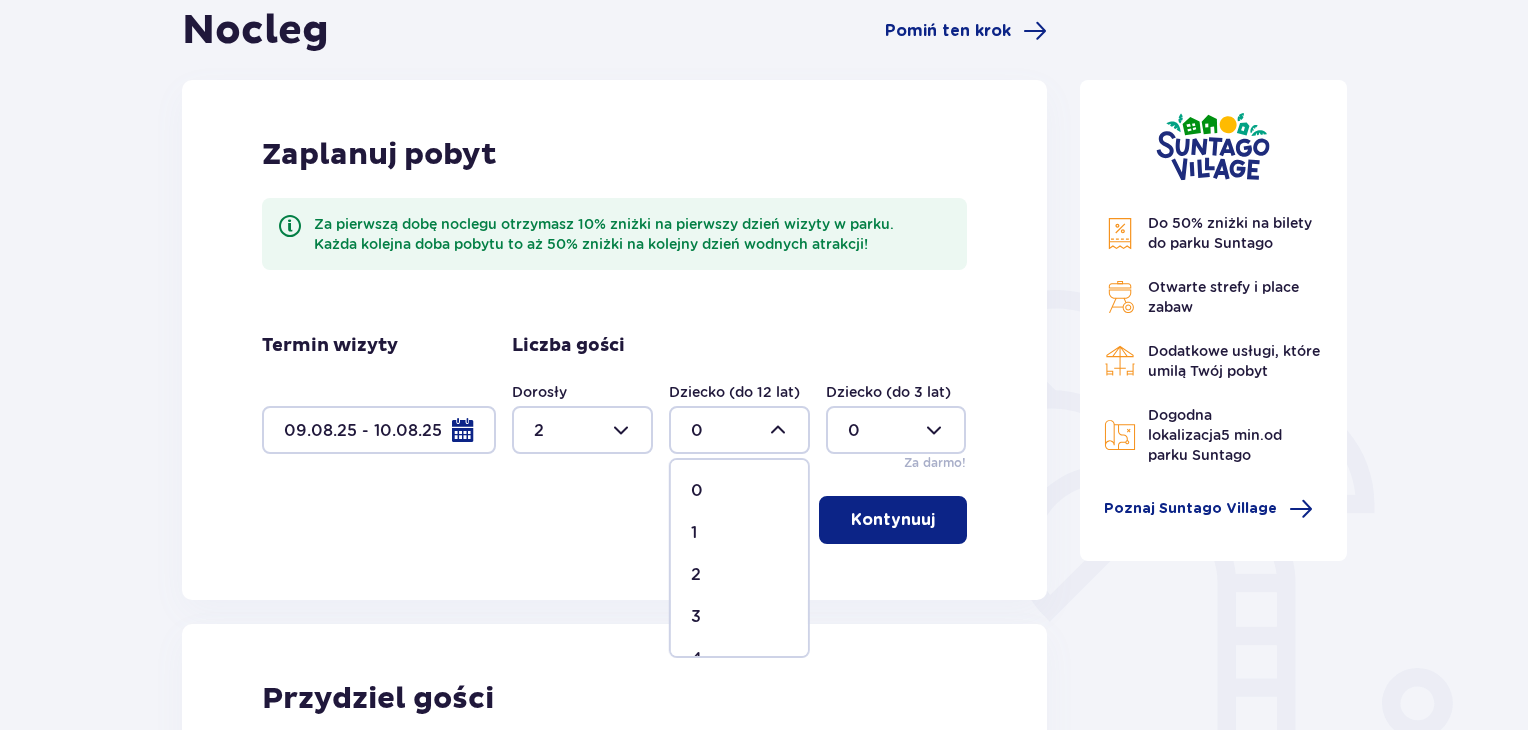 click on "0" at bounding box center [739, 491] 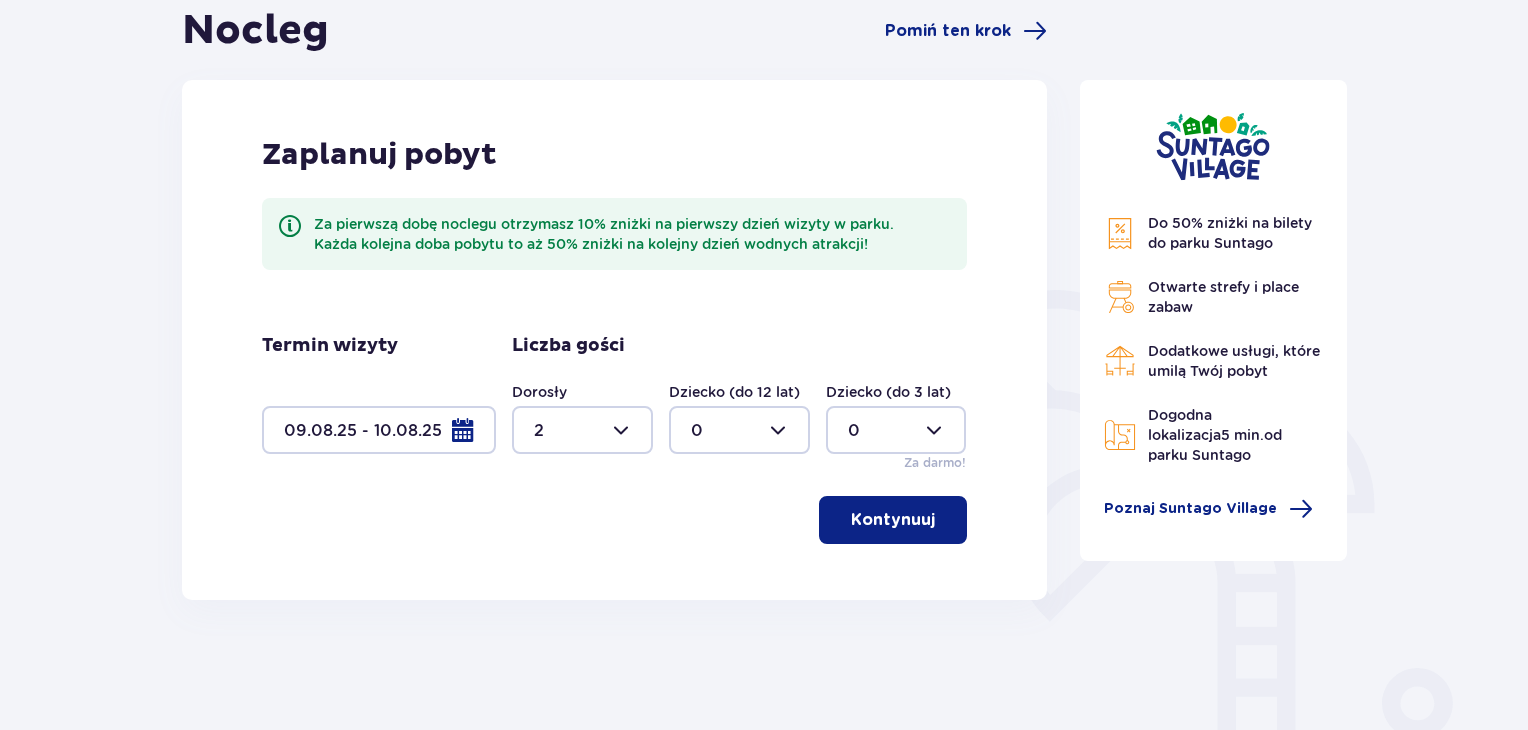 click at bounding box center [896, 430] 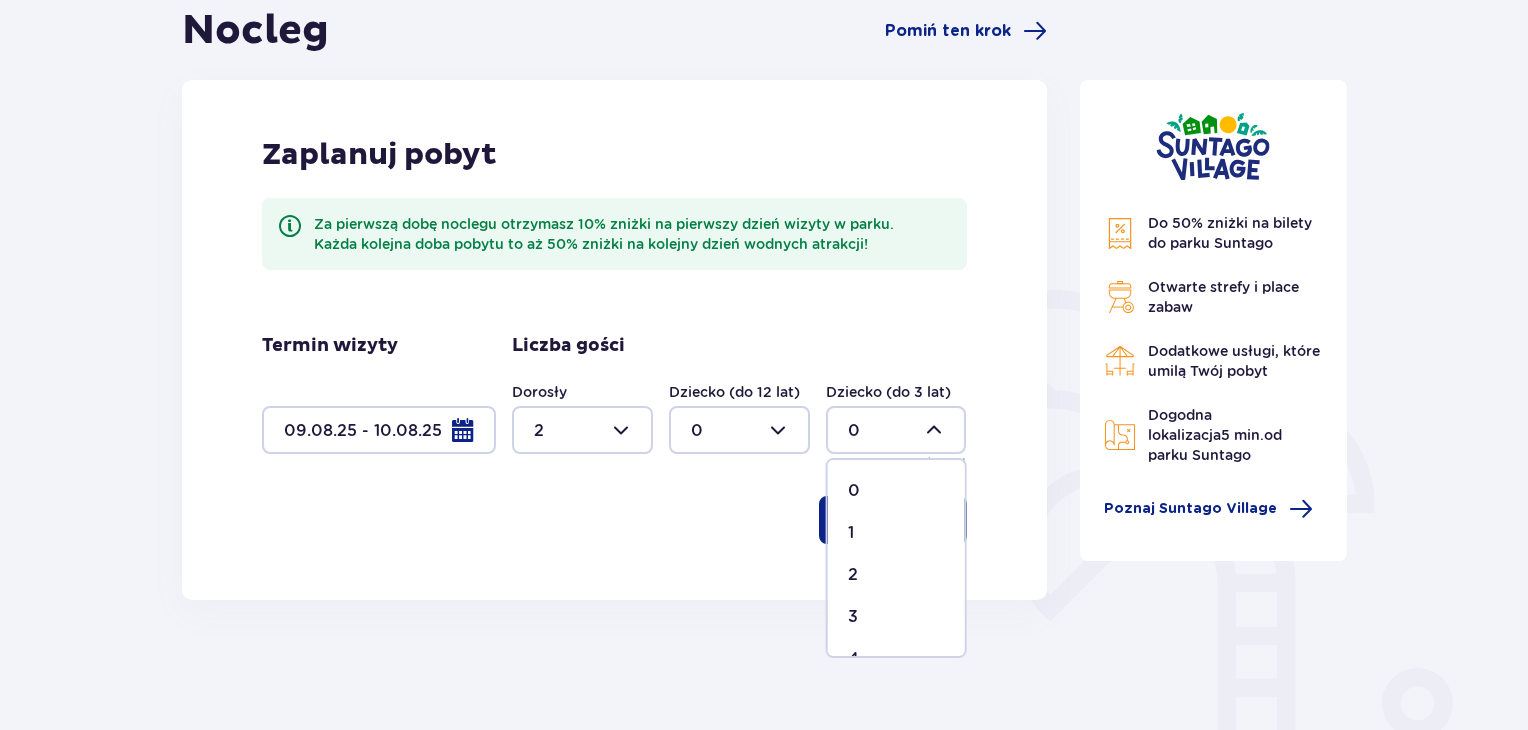 click on "0" at bounding box center [854, 491] 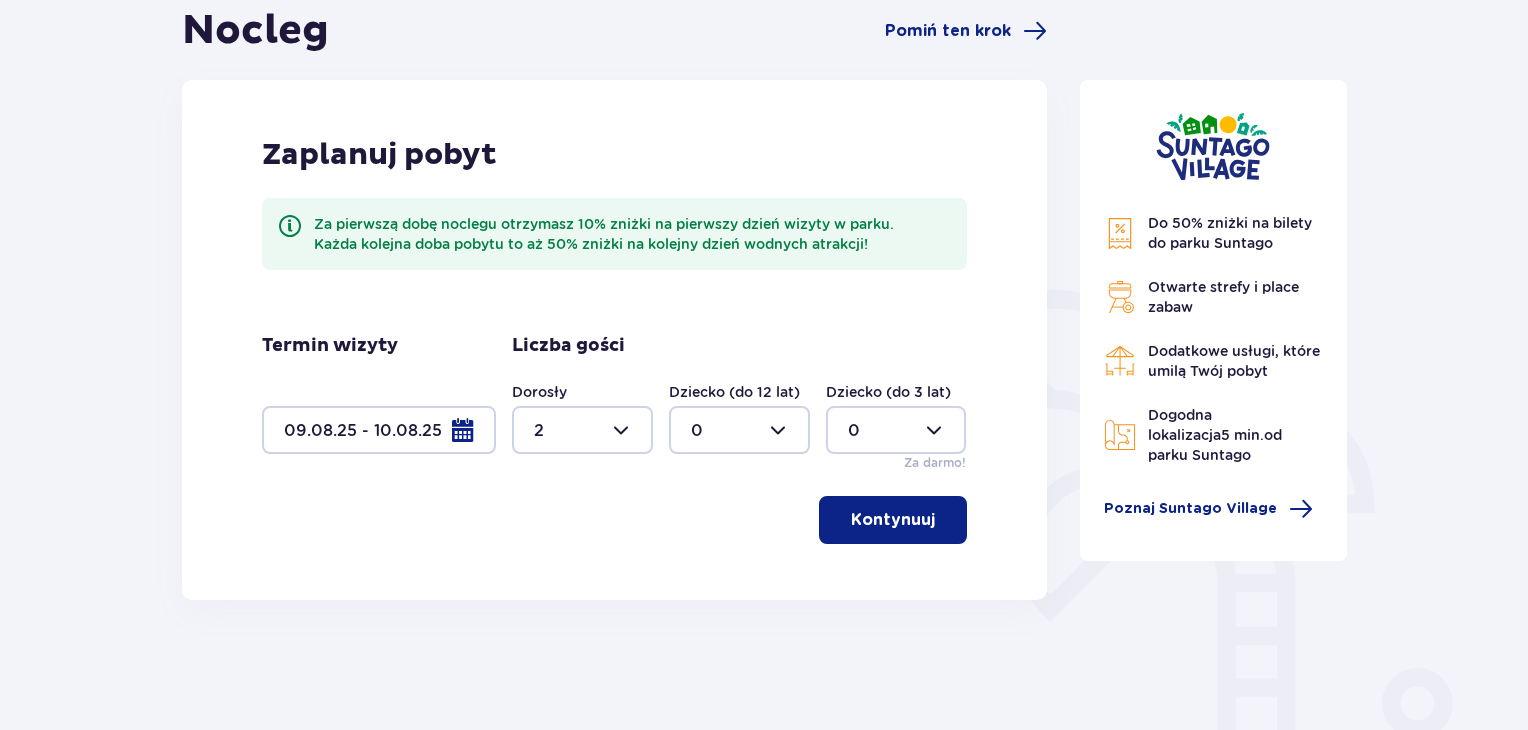 click on "Kontynuuj" at bounding box center (893, 520) 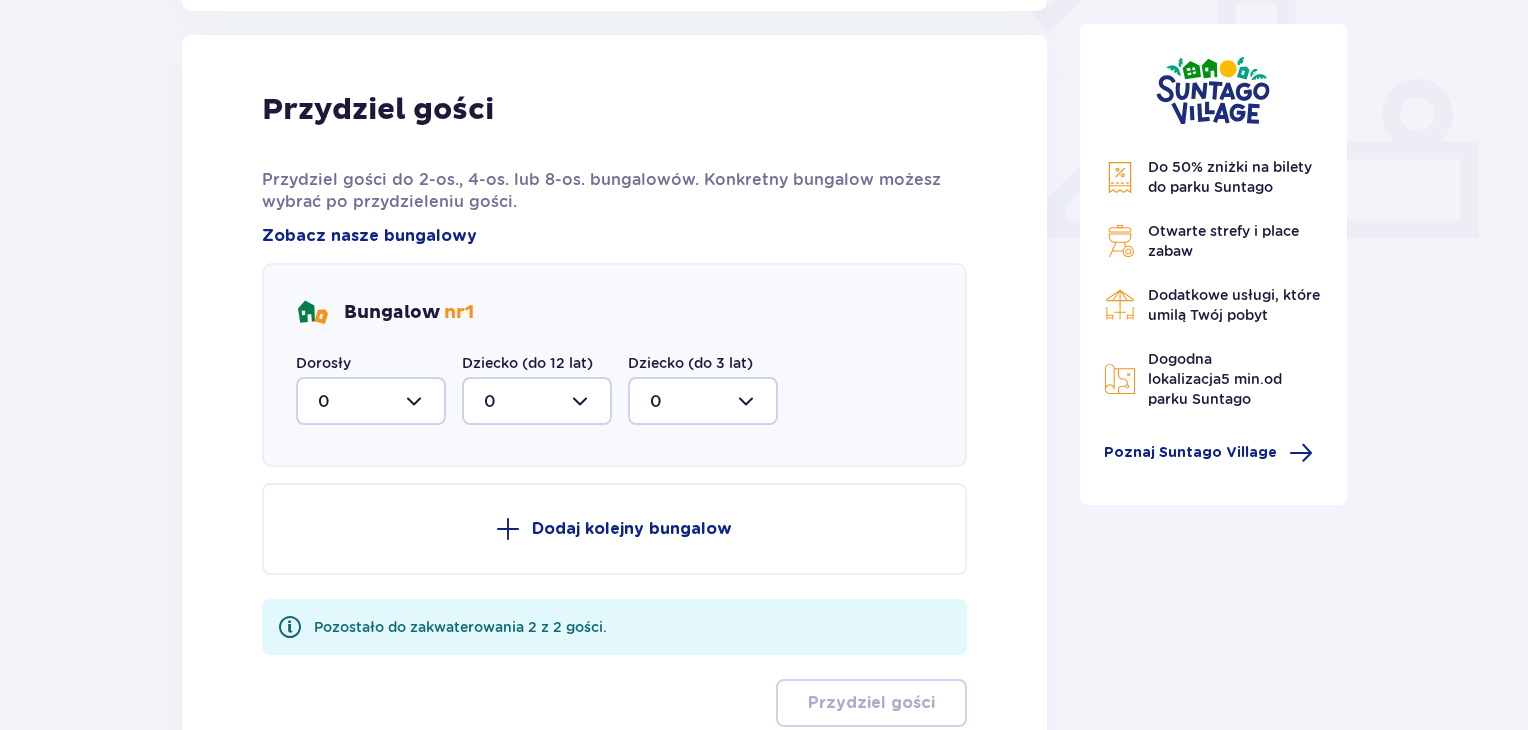 scroll, scrollTop: 806, scrollLeft: 0, axis: vertical 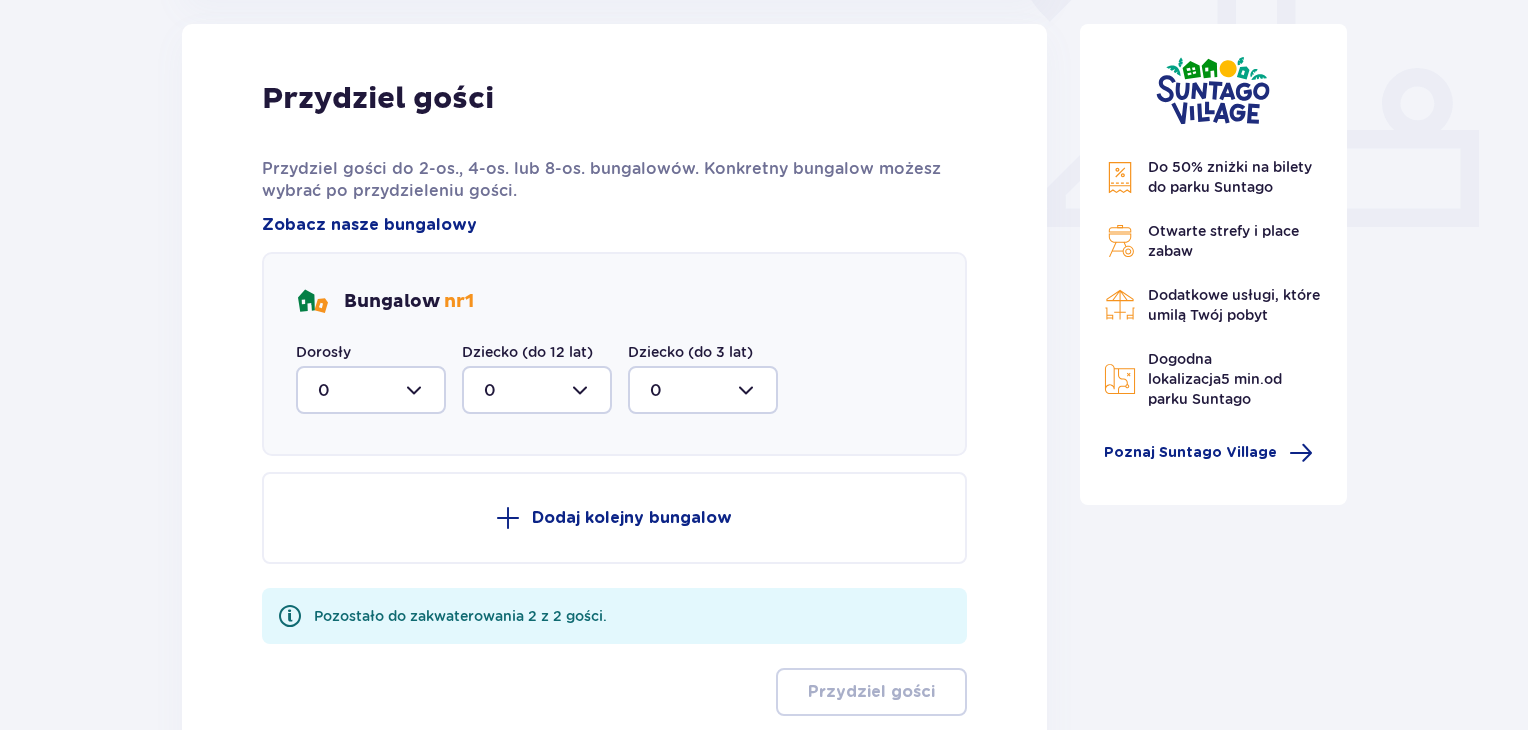 click at bounding box center (371, 390) 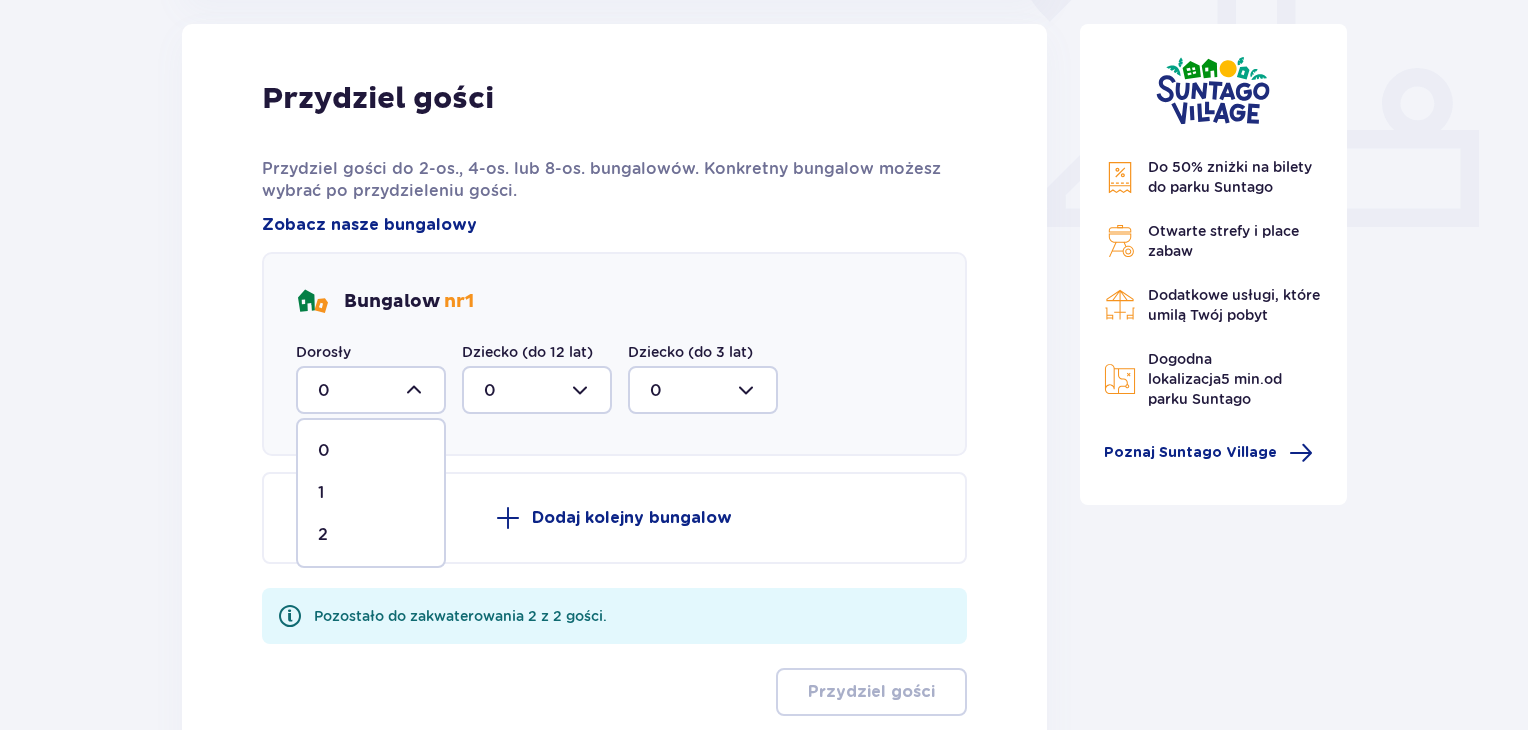 click on "1" at bounding box center [371, 493] 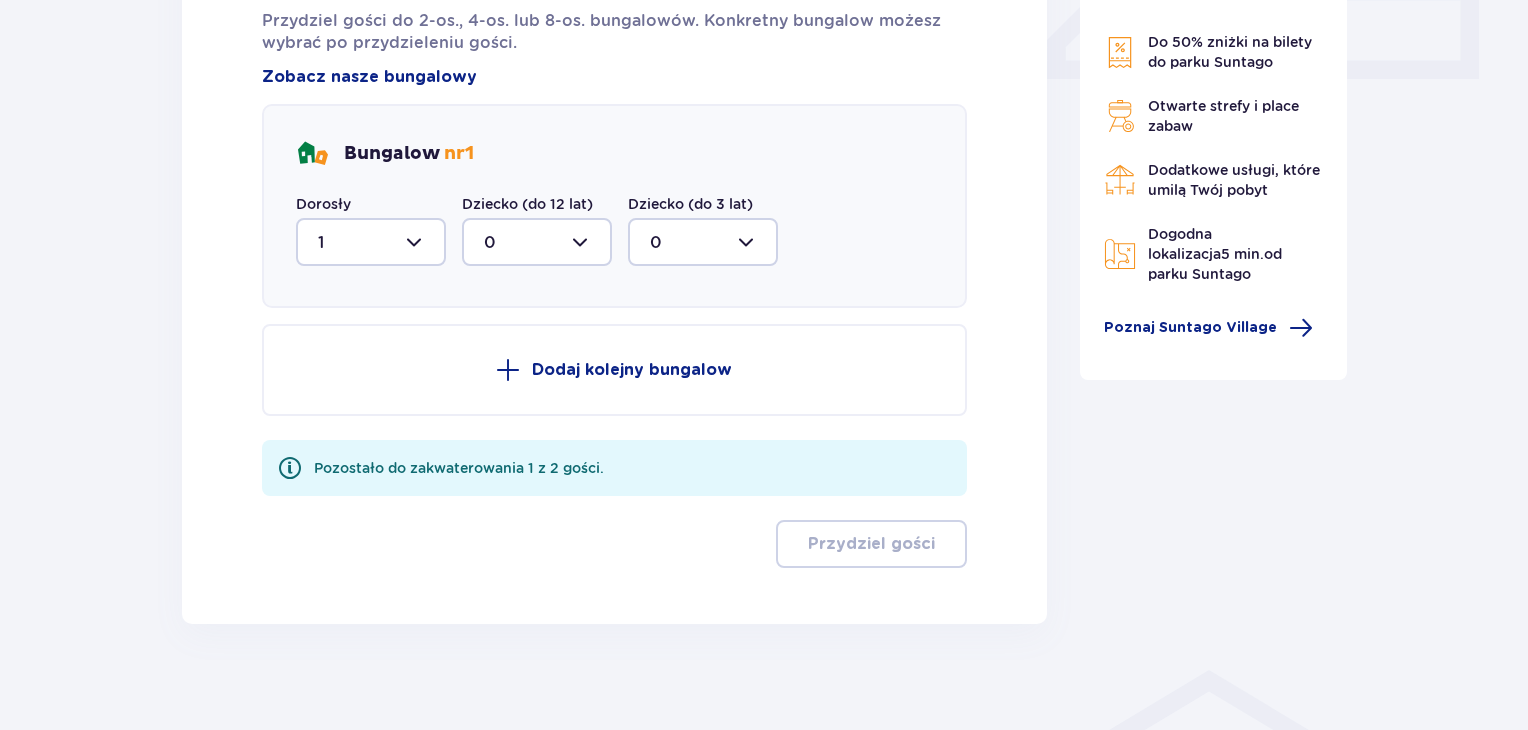 scroll, scrollTop: 967, scrollLeft: 0, axis: vertical 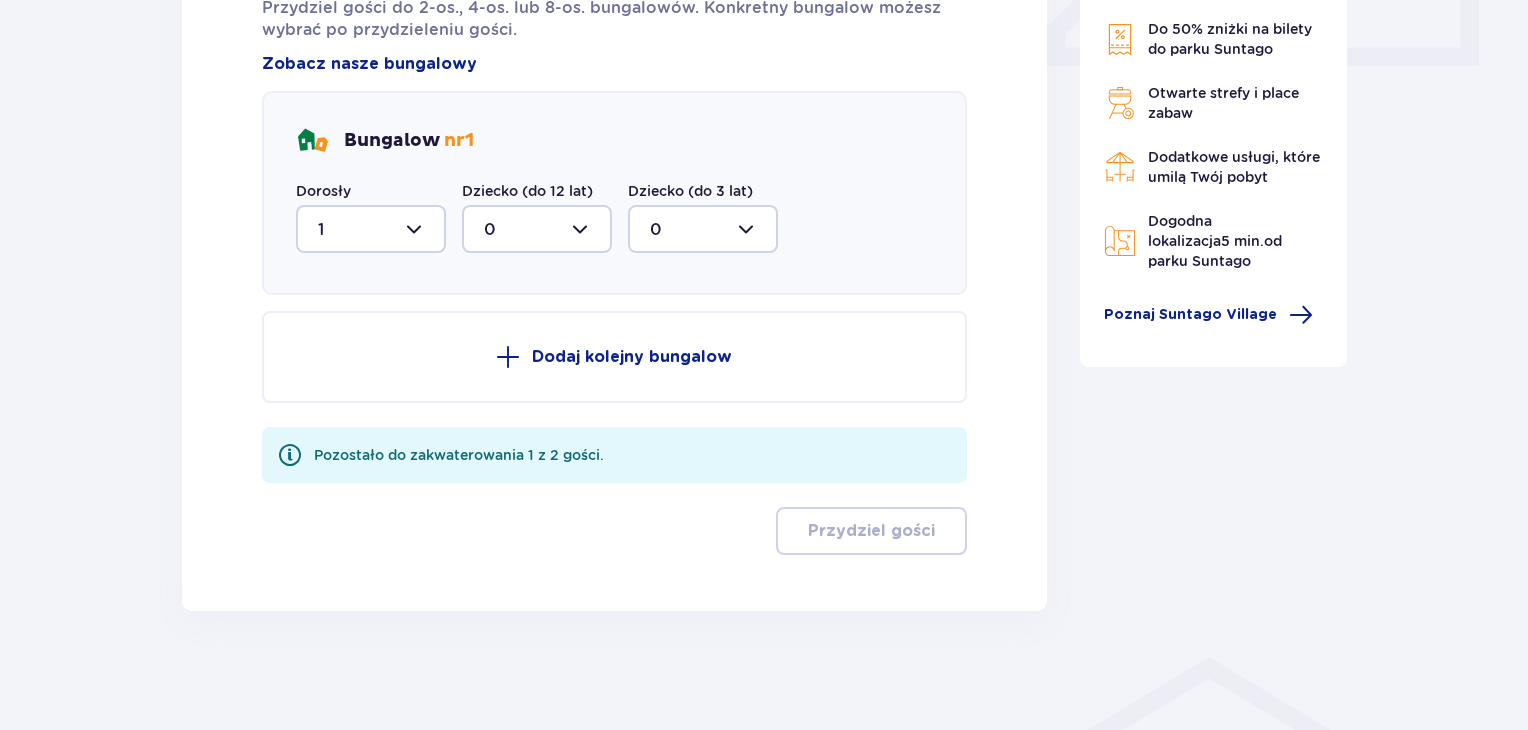 click at bounding box center [371, 229] 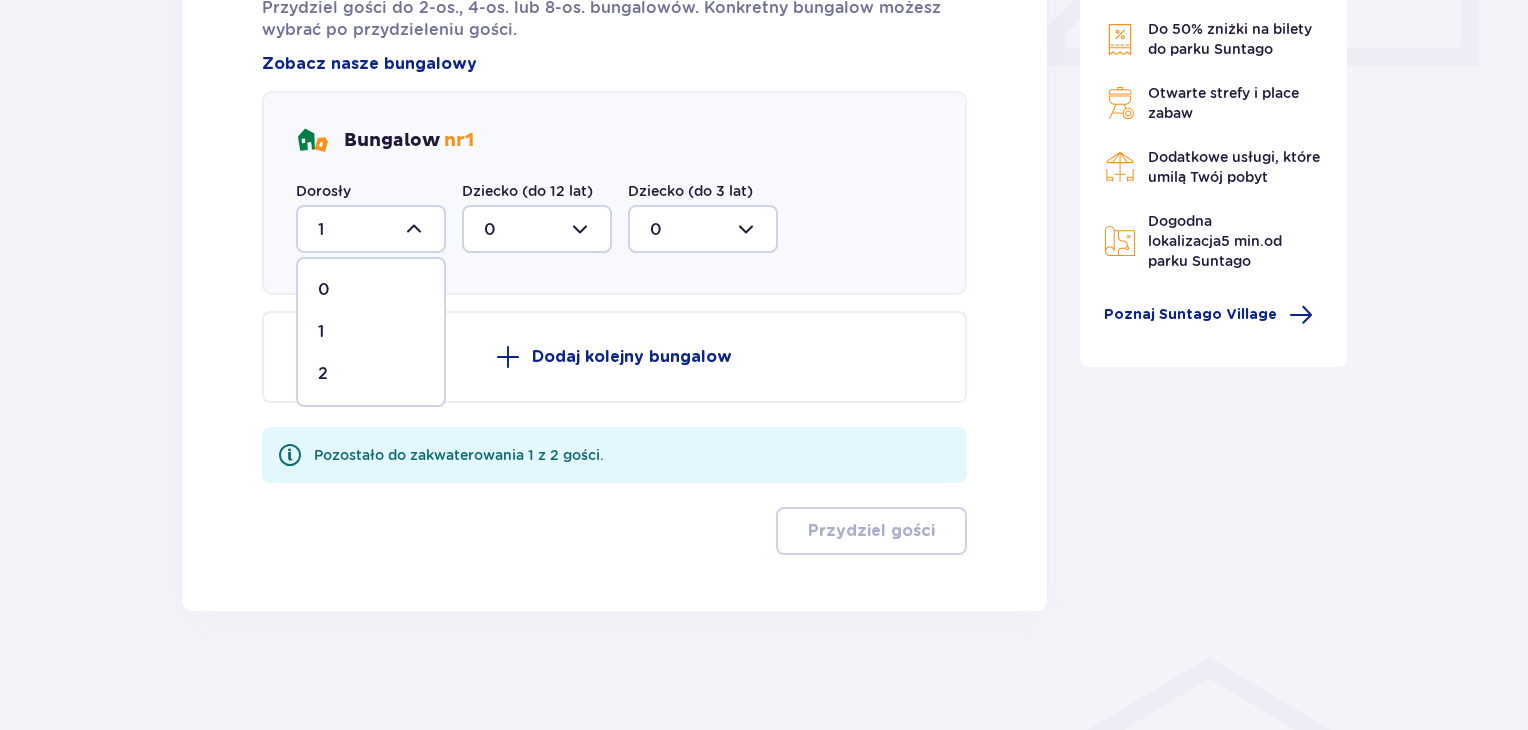 click on "2" at bounding box center (323, 374) 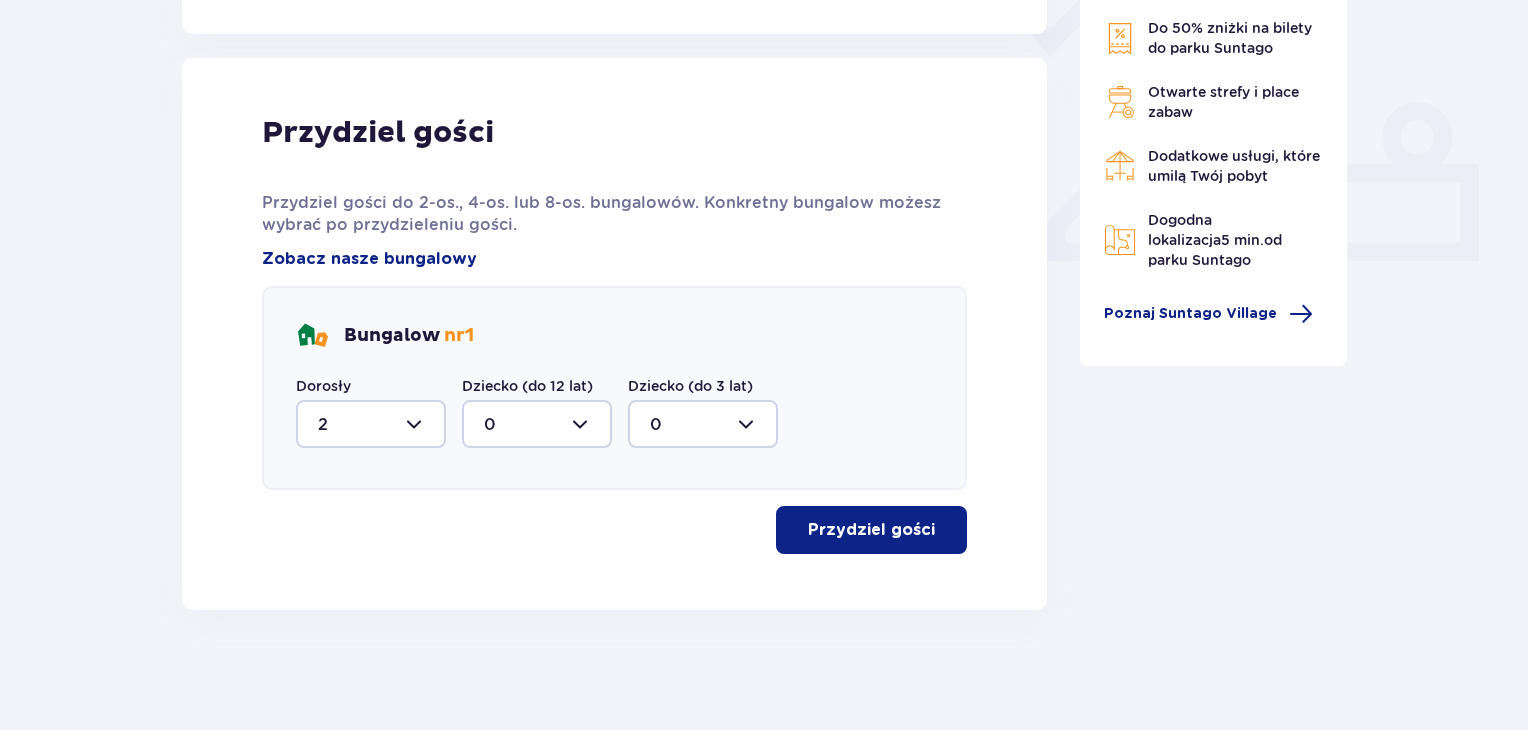 scroll, scrollTop: 772, scrollLeft: 0, axis: vertical 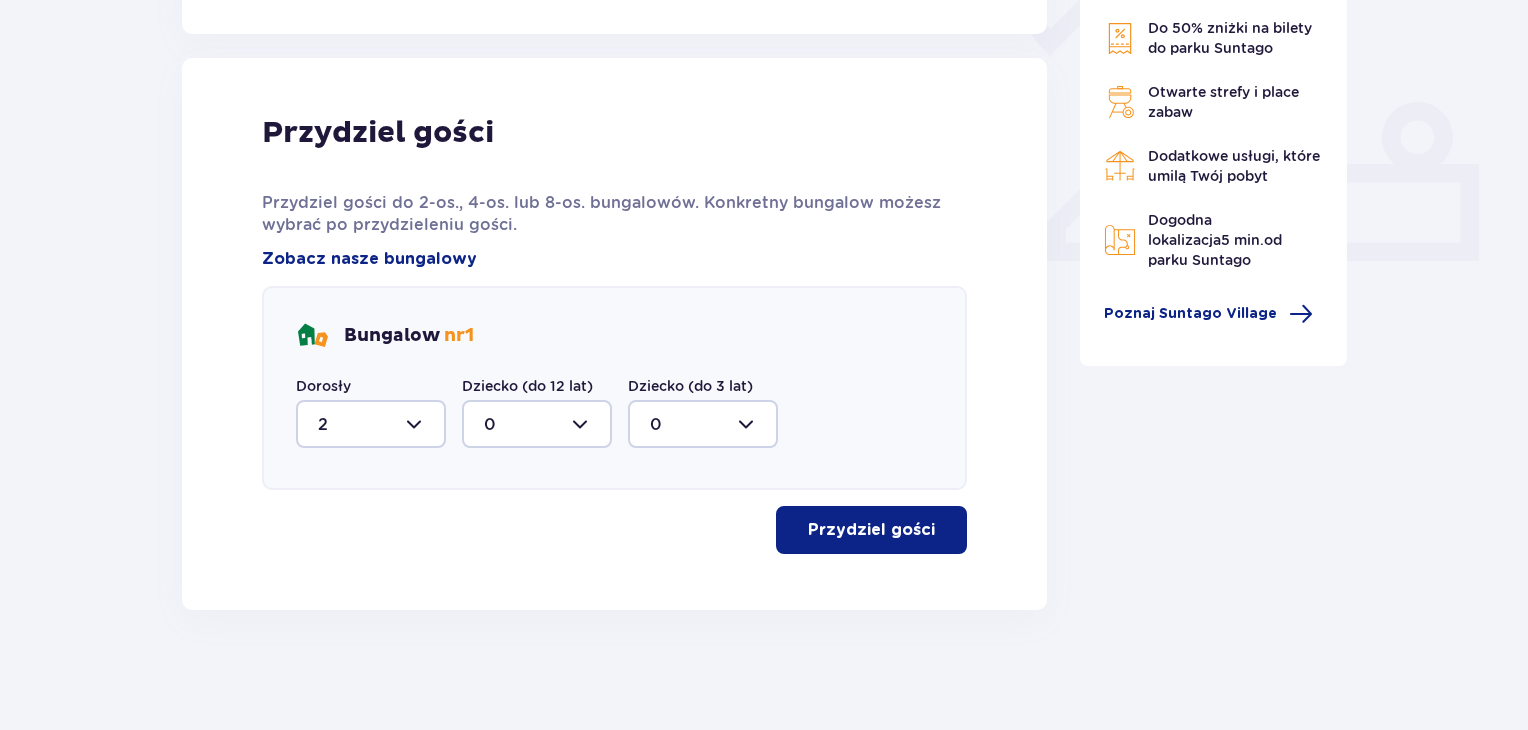 click on "Przydziel gości" at bounding box center [871, 530] 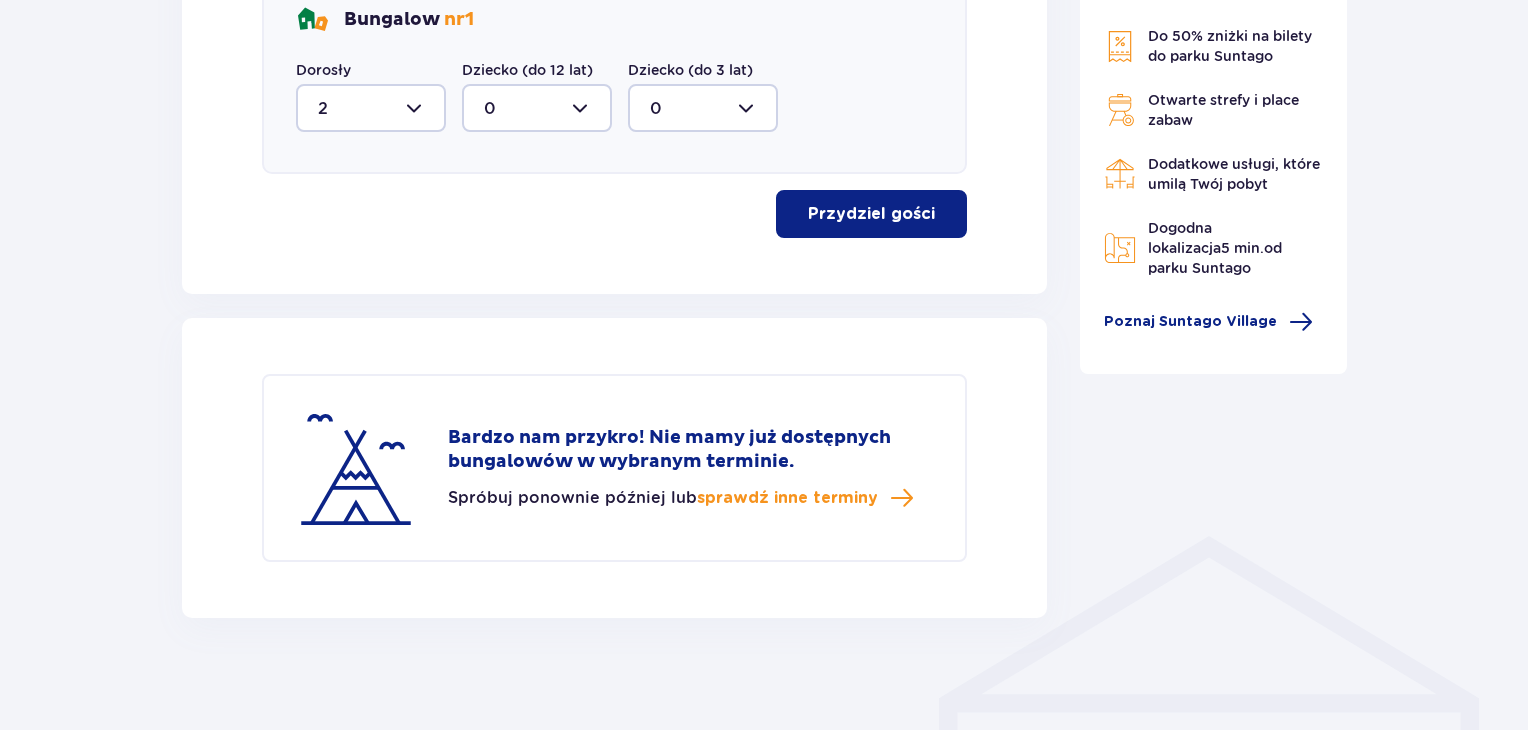 scroll, scrollTop: 1095, scrollLeft: 0, axis: vertical 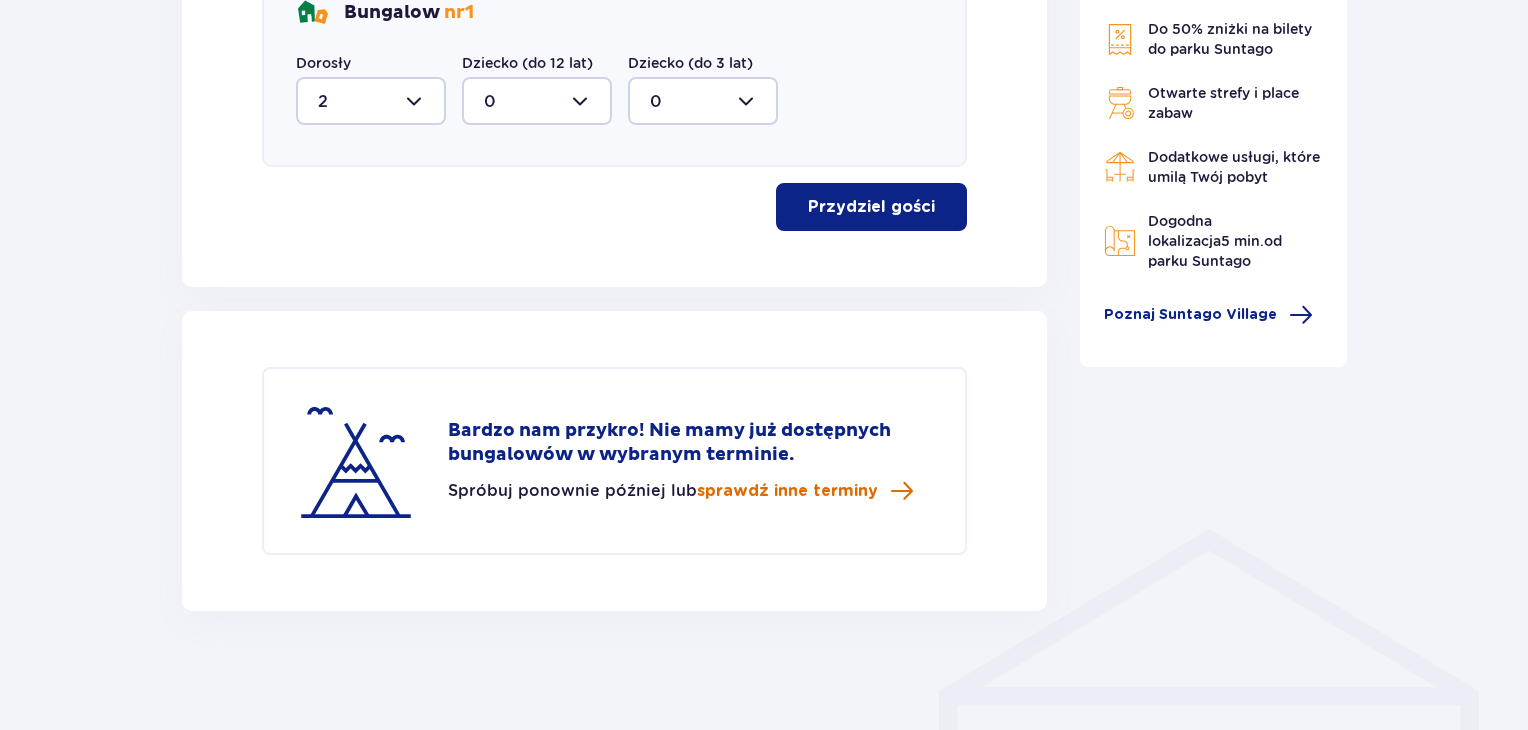 click on "sprawdź inne terminy" at bounding box center (787, 491) 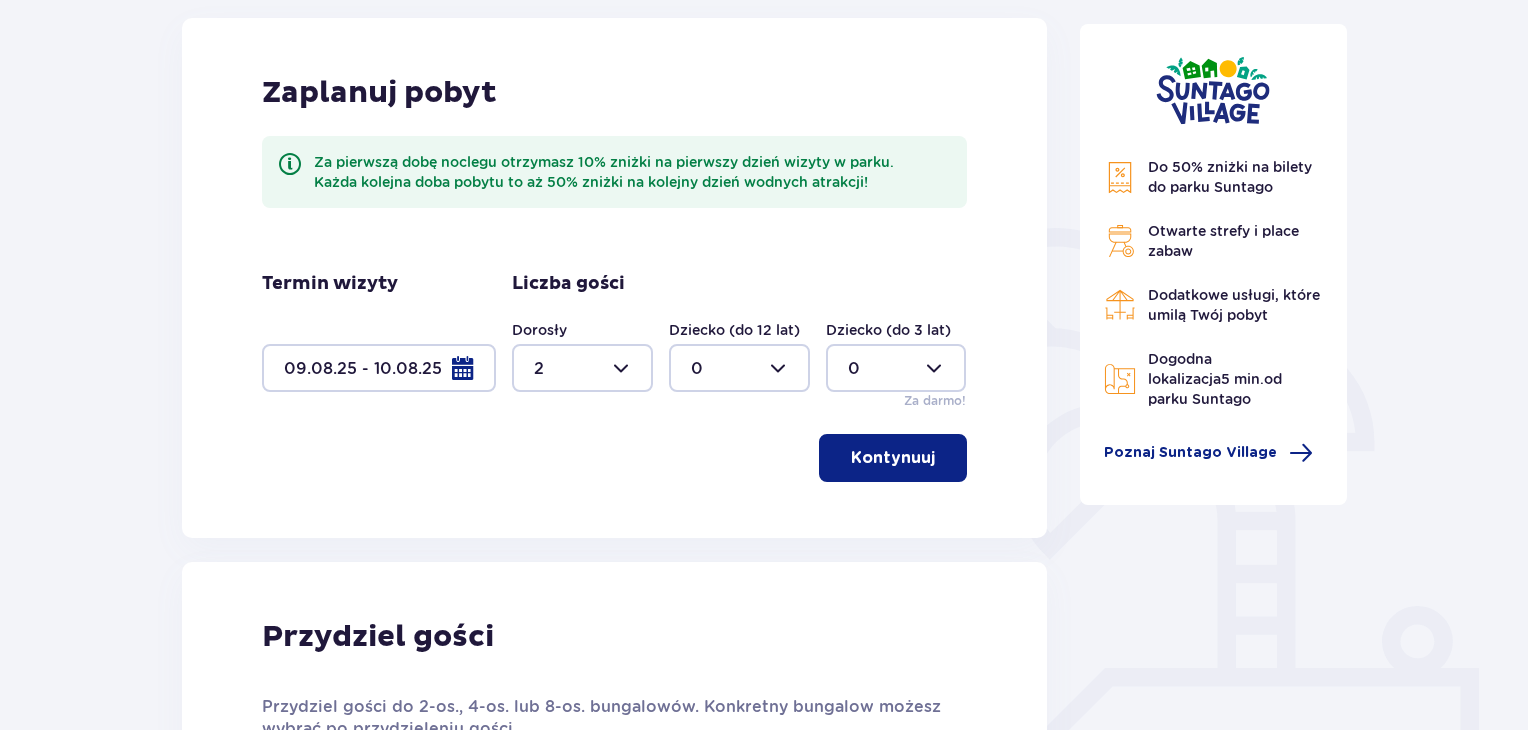 scroll, scrollTop: 236, scrollLeft: 0, axis: vertical 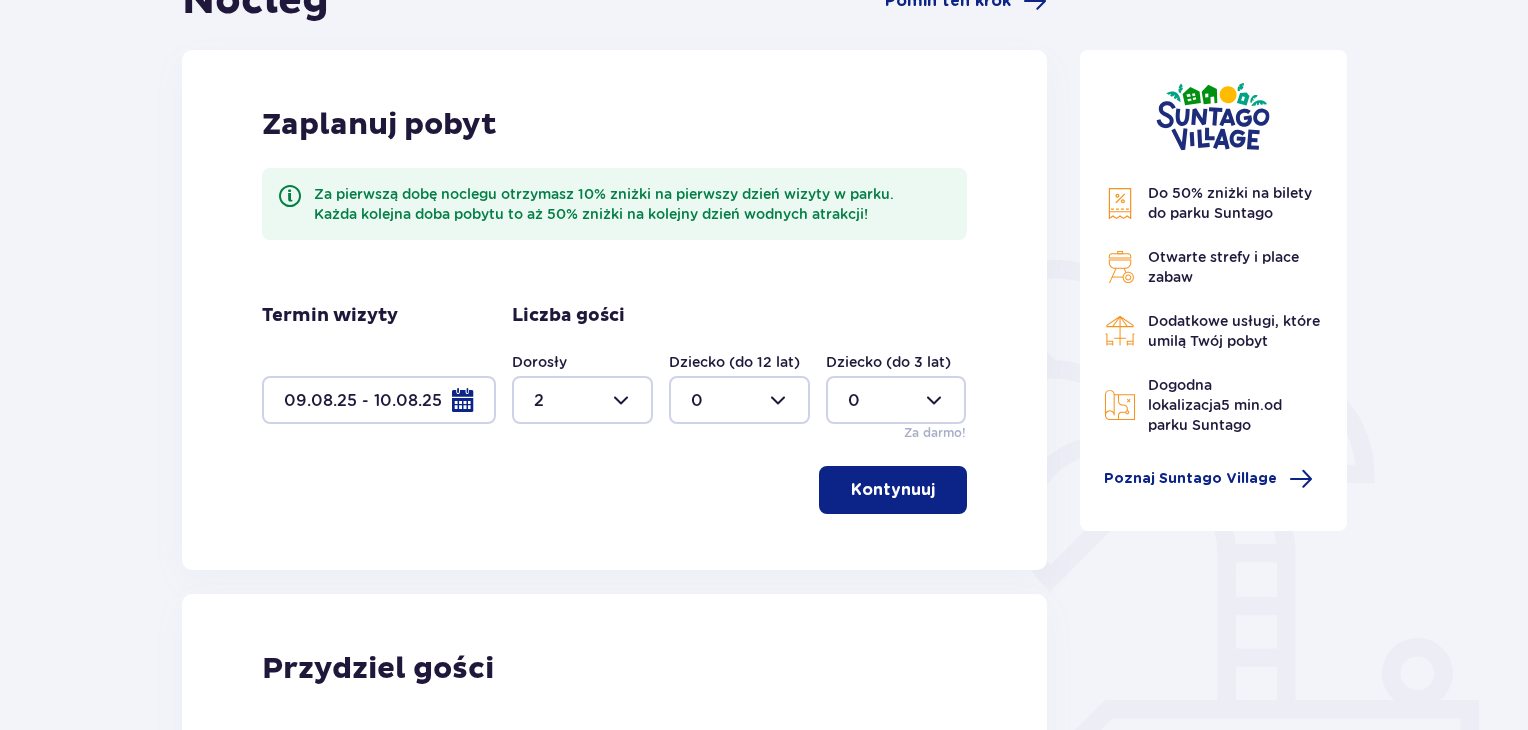 click at bounding box center (379, 400) 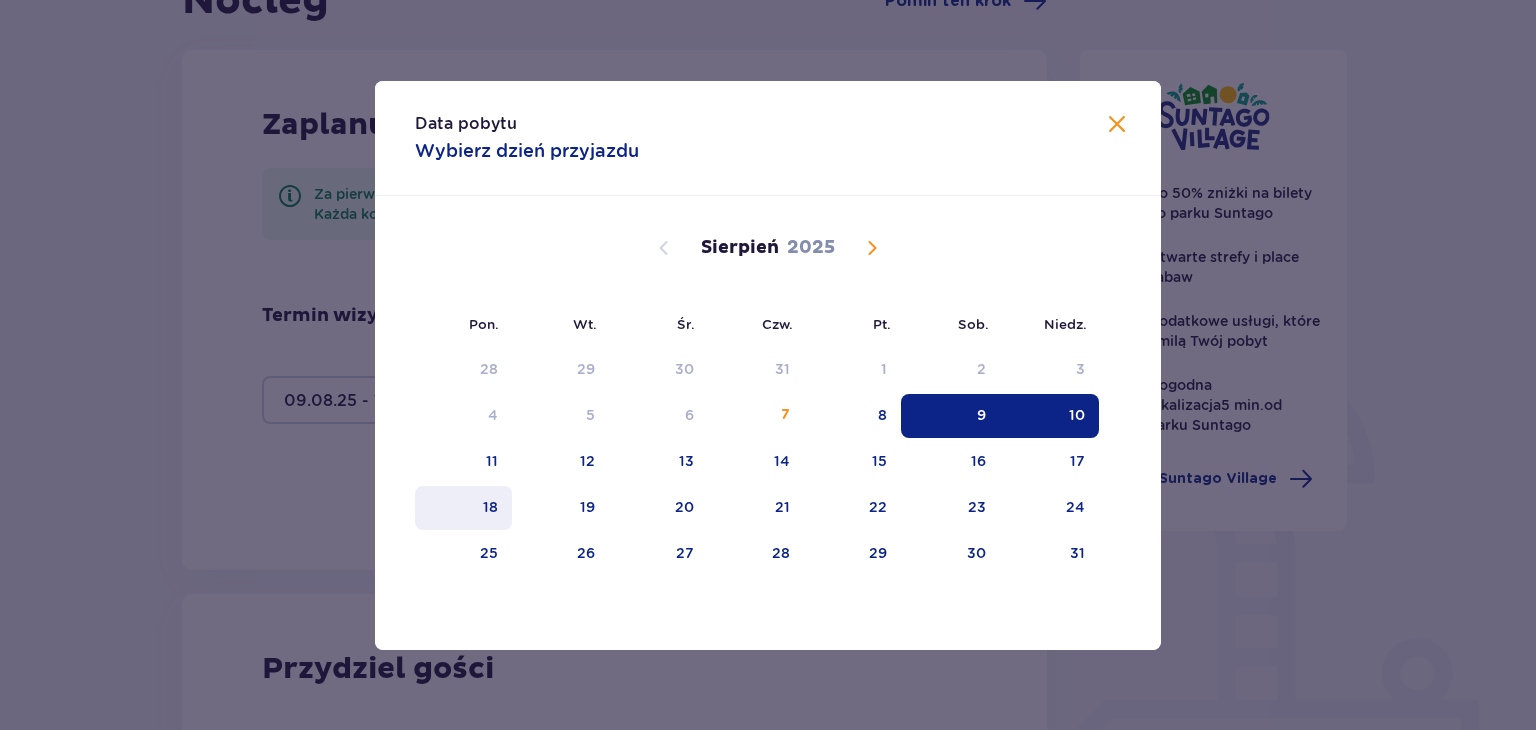 click on "18" at bounding box center (490, 507) 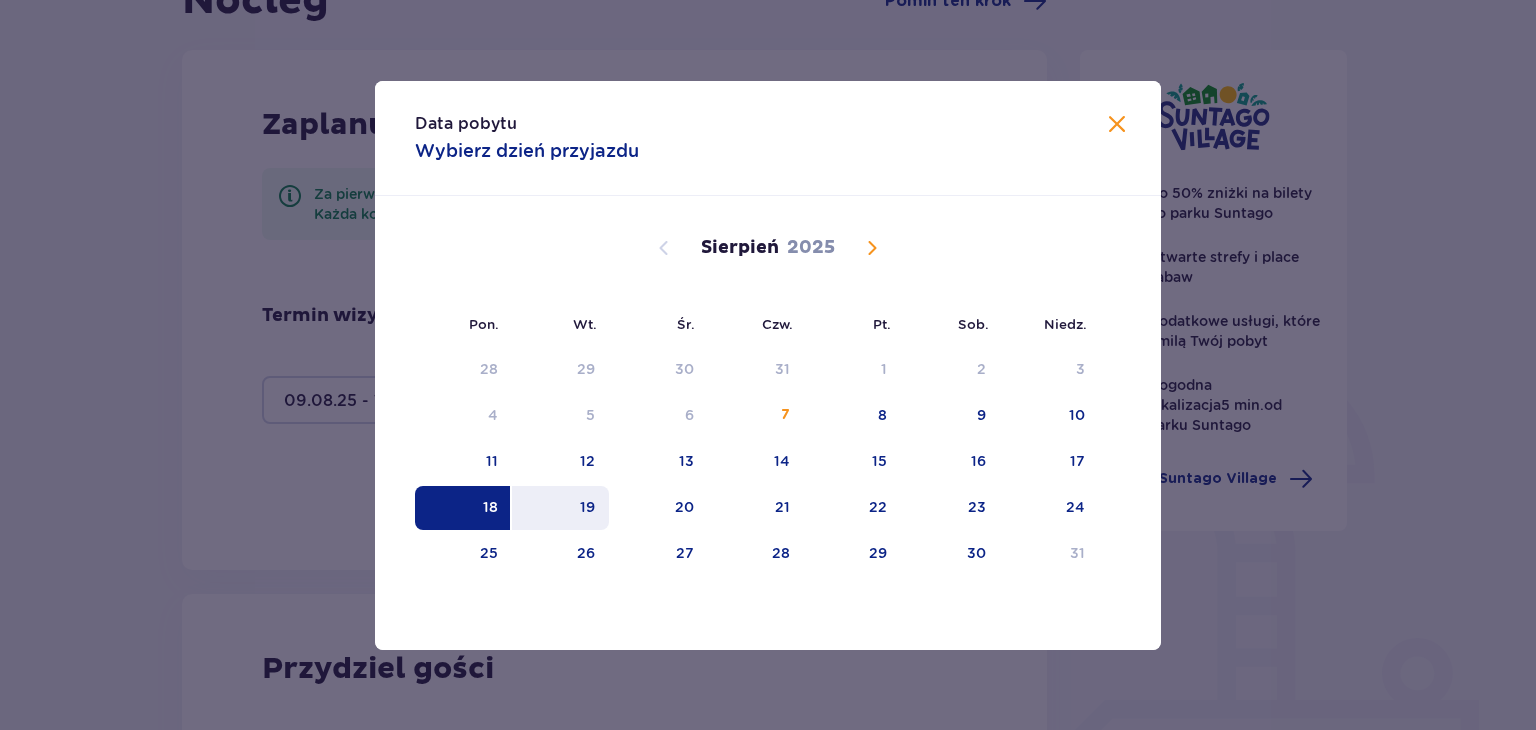 click on "19" at bounding box center [560, 508] 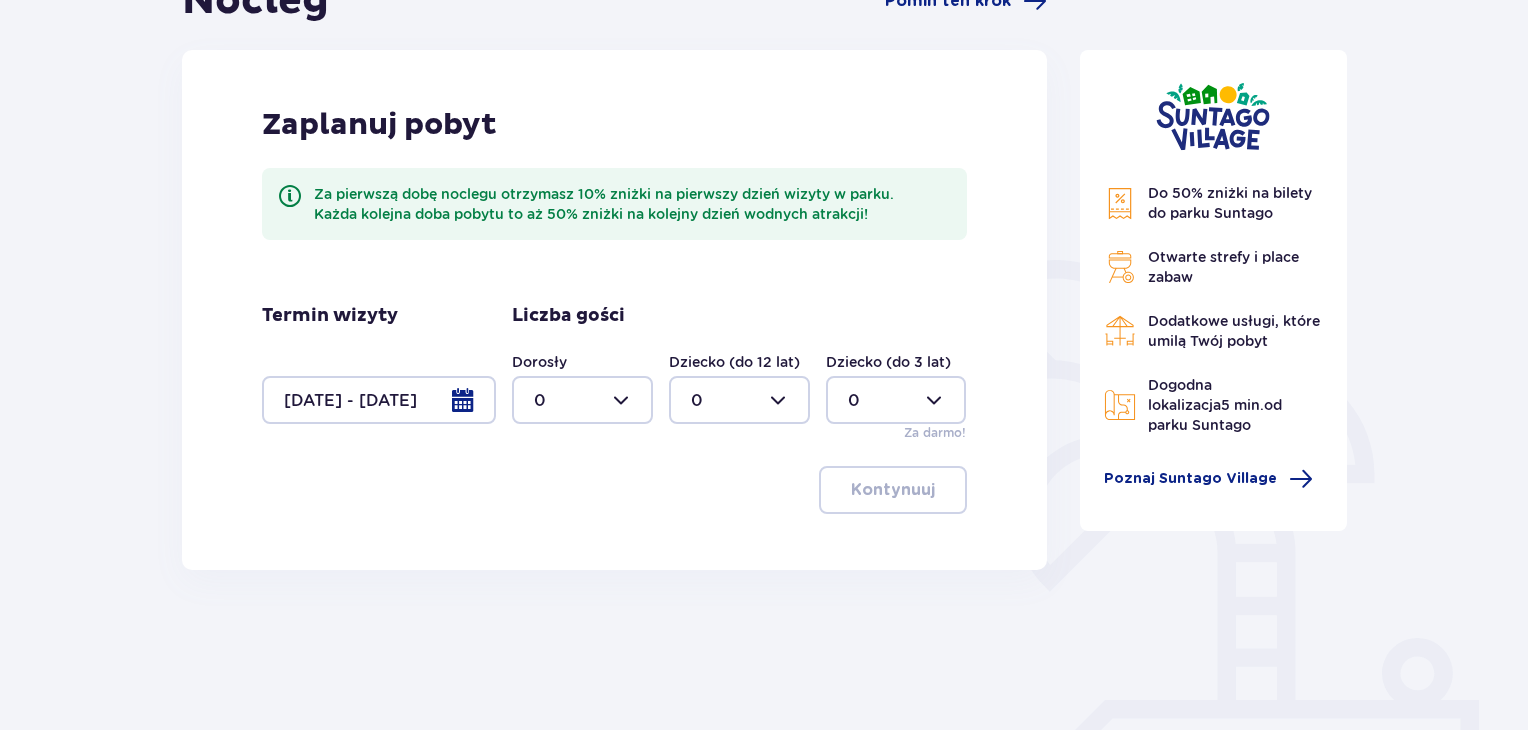 click at bounding box center [582, 400] 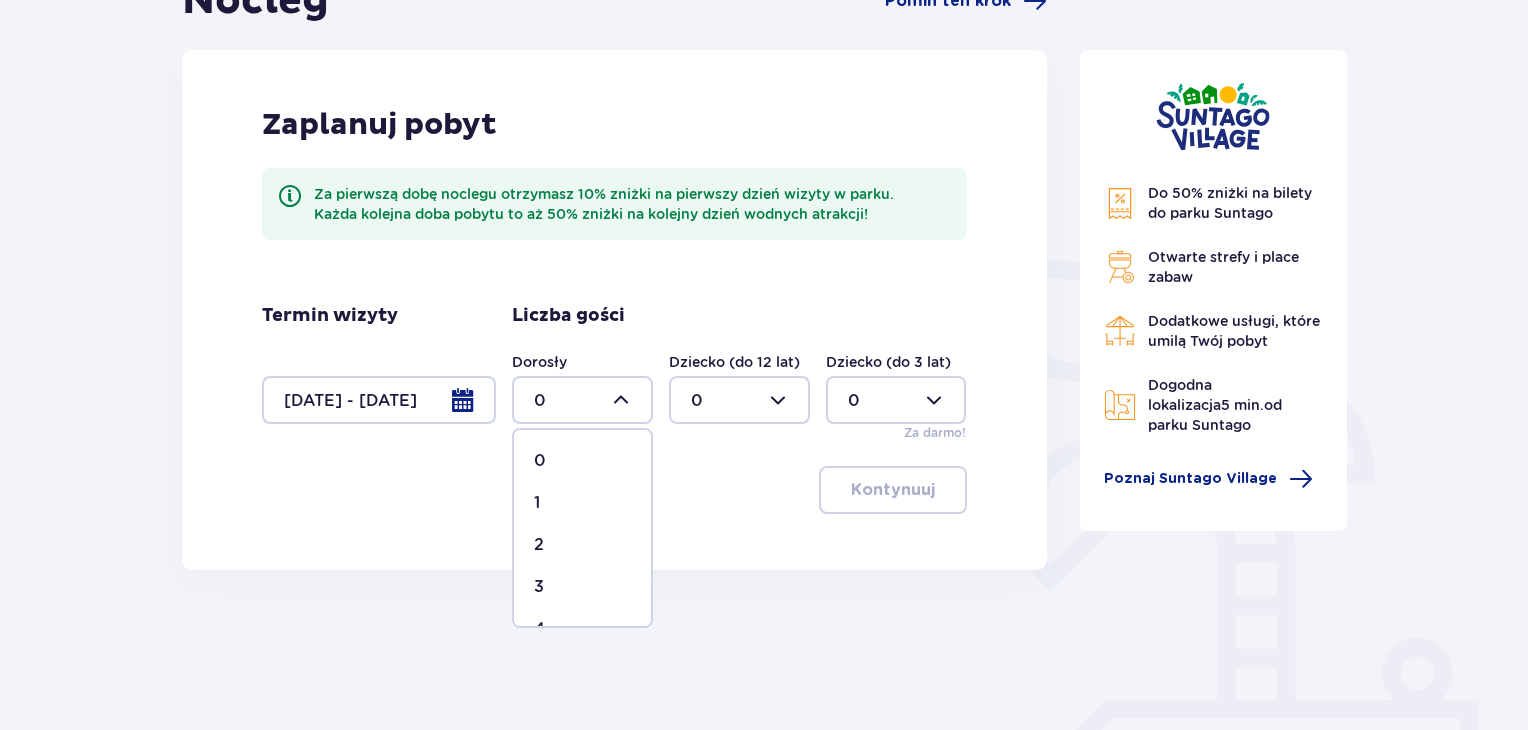 click on "2" at bounding box center (582, 545) 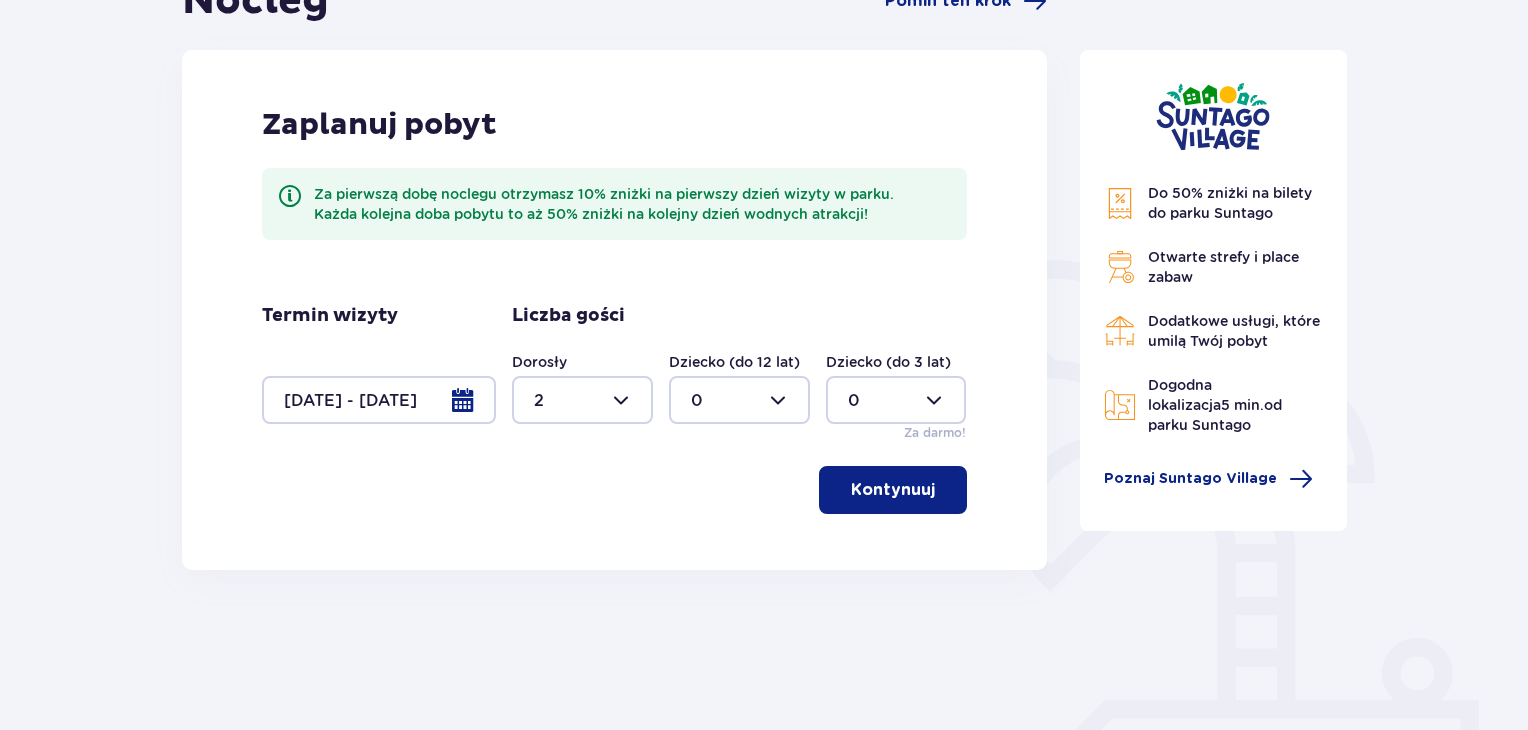 click on "Kontynuuj" at bounding box center [893, 490] 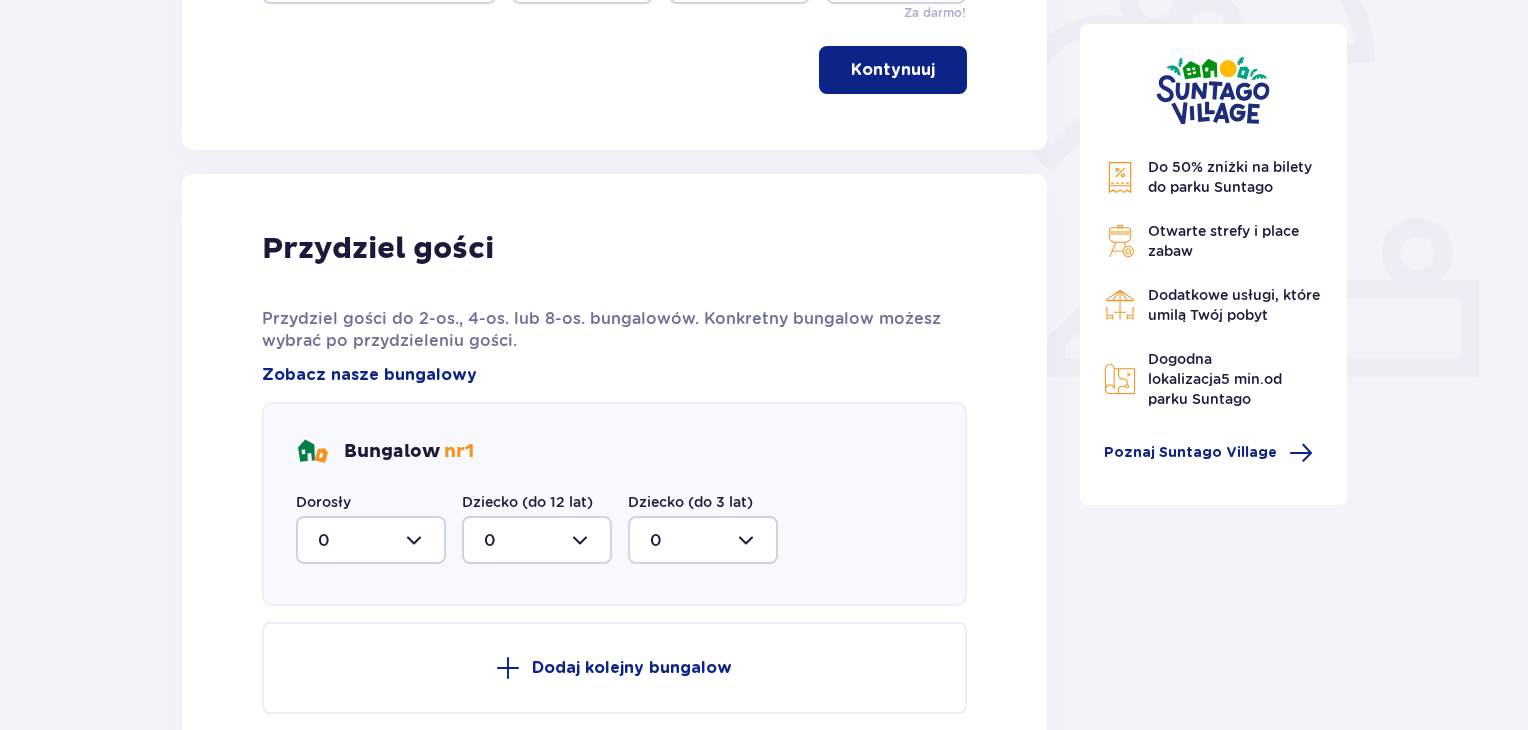 scroll, scrollTop: 706, scrollLeft: 0, axis: vertical 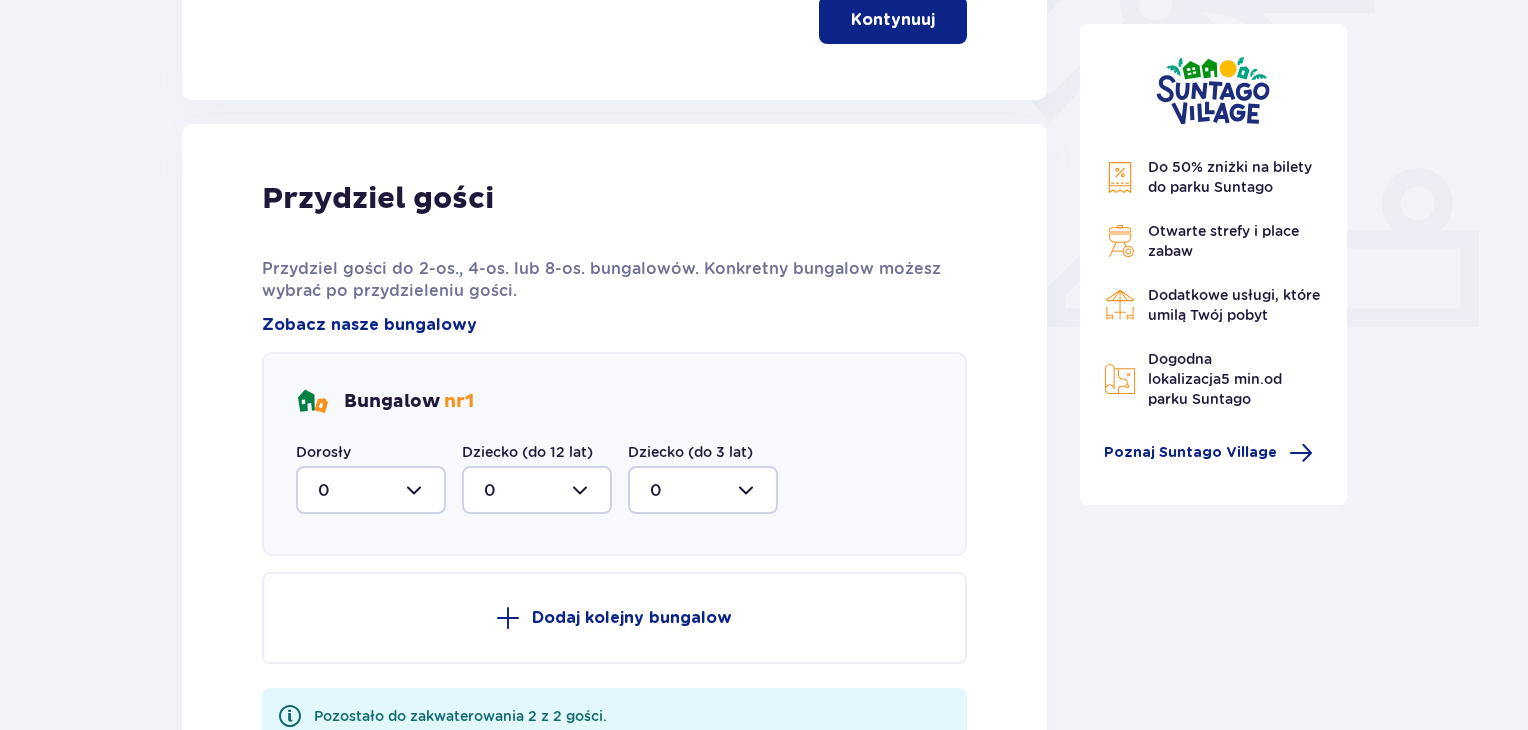 click at bounding box center [371, 490] 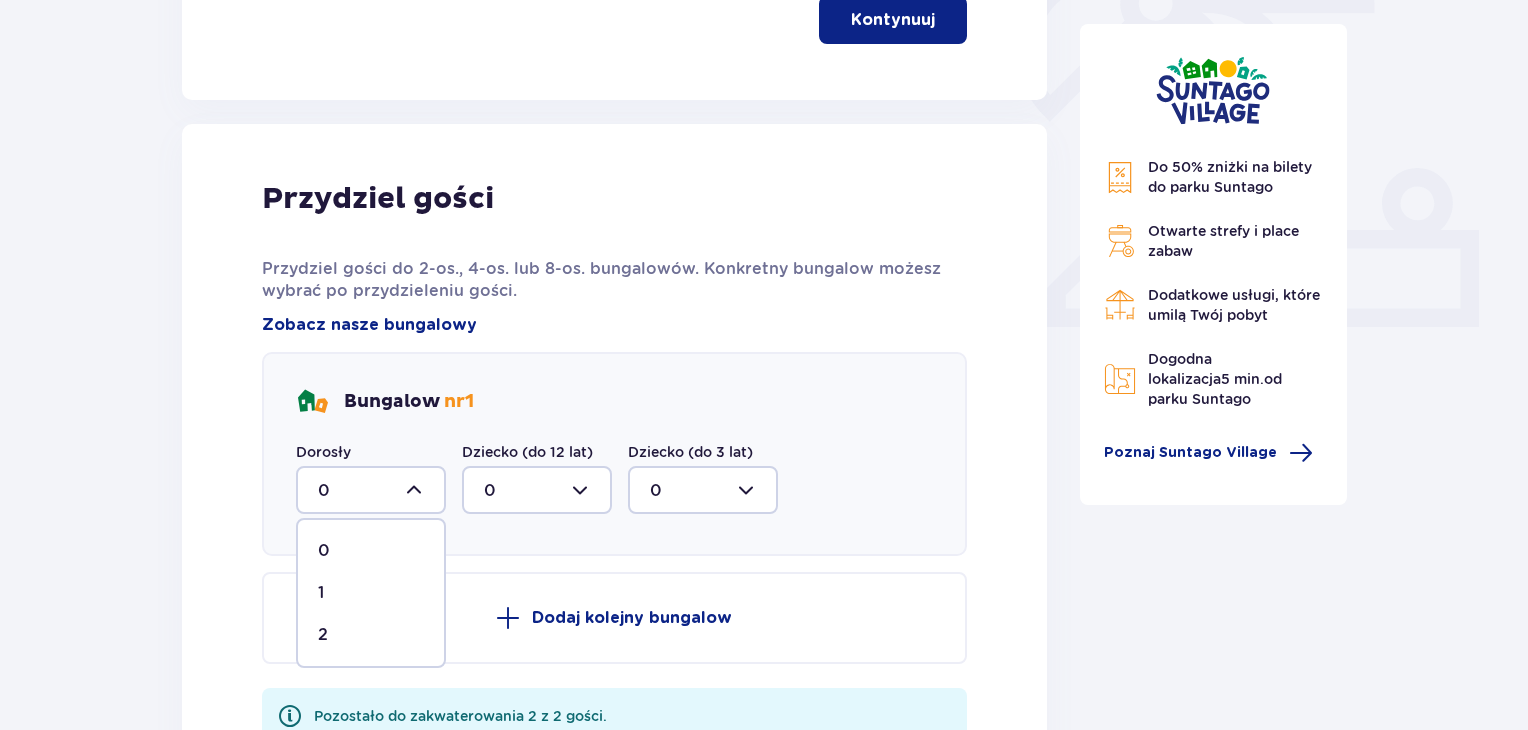 click on "2" at bounding box center (371, 635) 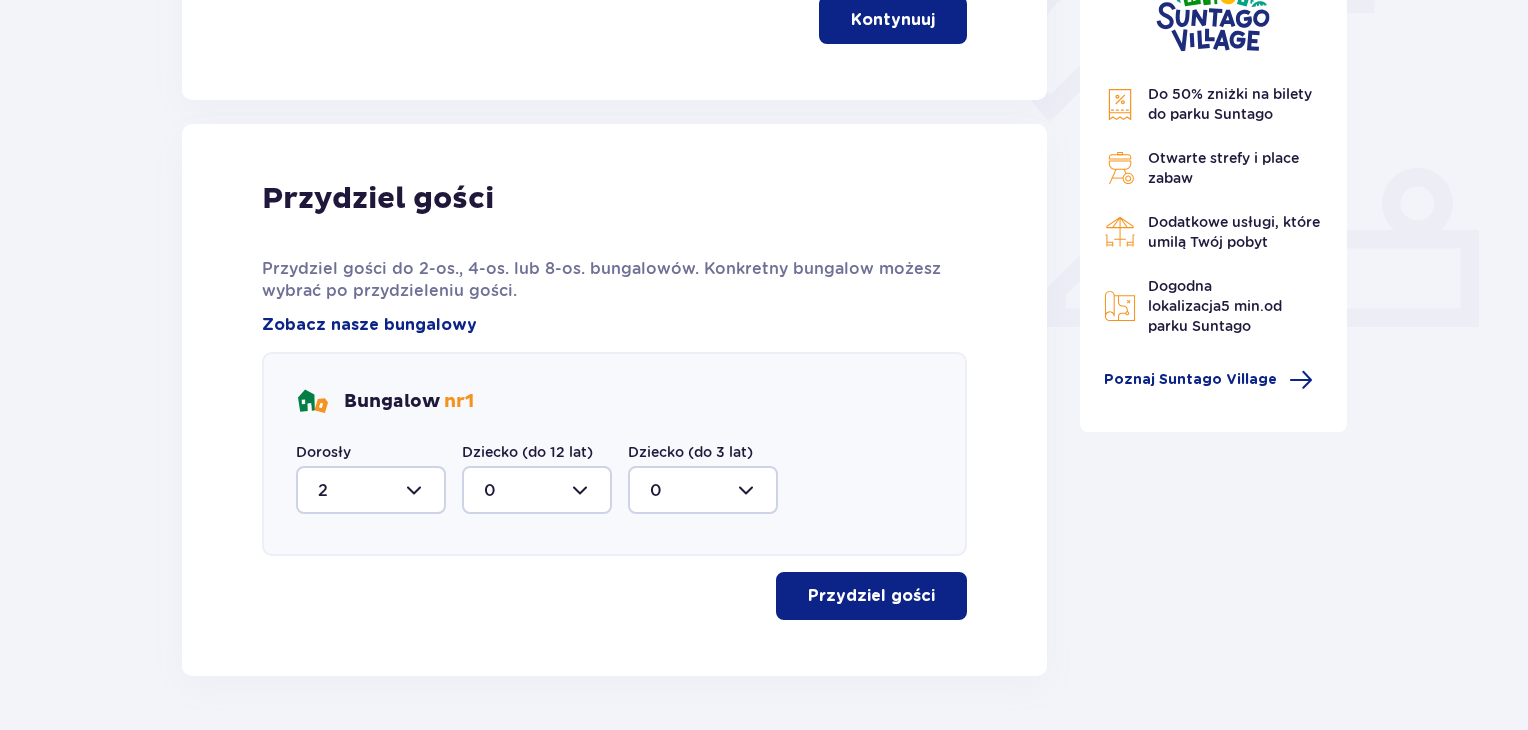 click on "Przydziel gości" at bounding box center (871, 596) 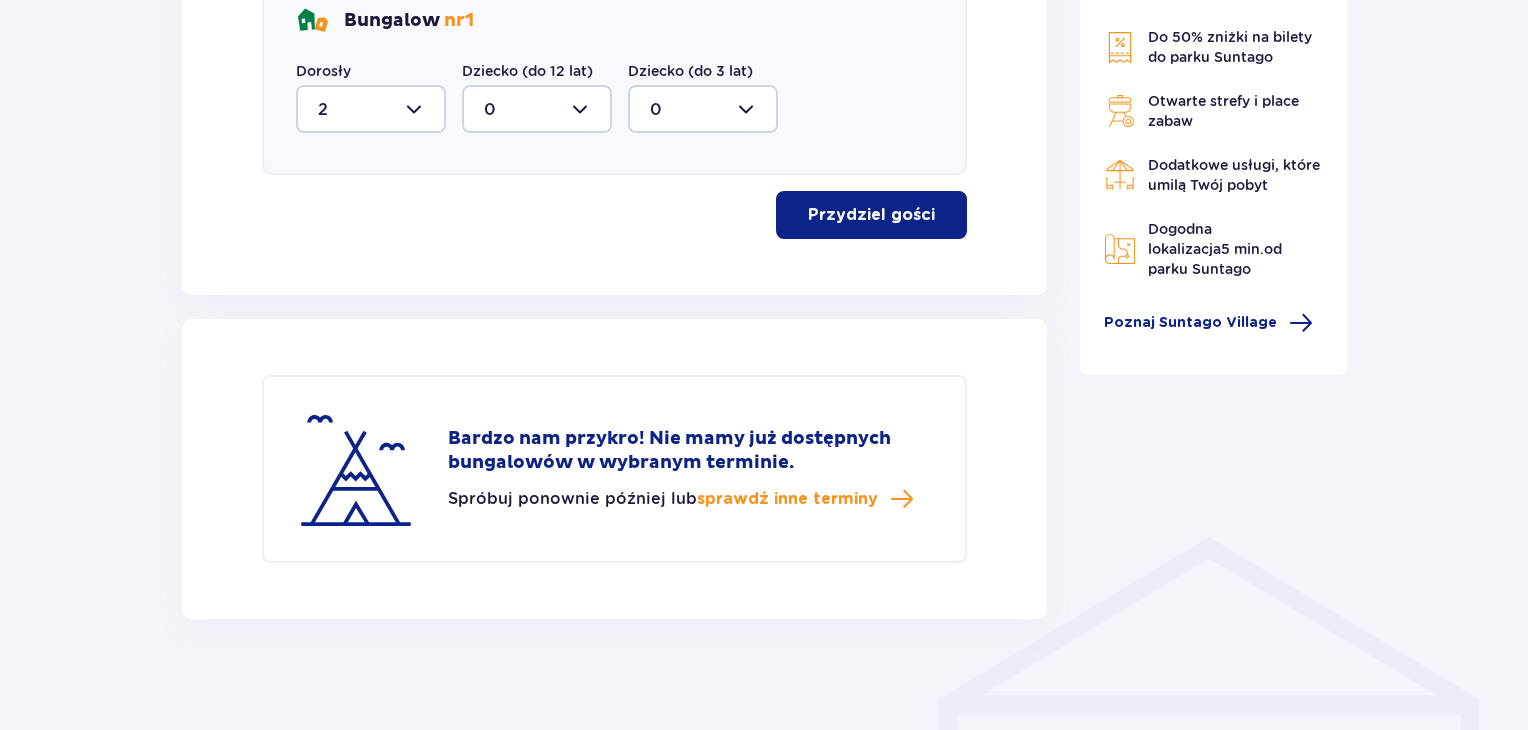 scroll, scrollTop: 1095, scrollLeft: 0, axis: vertical 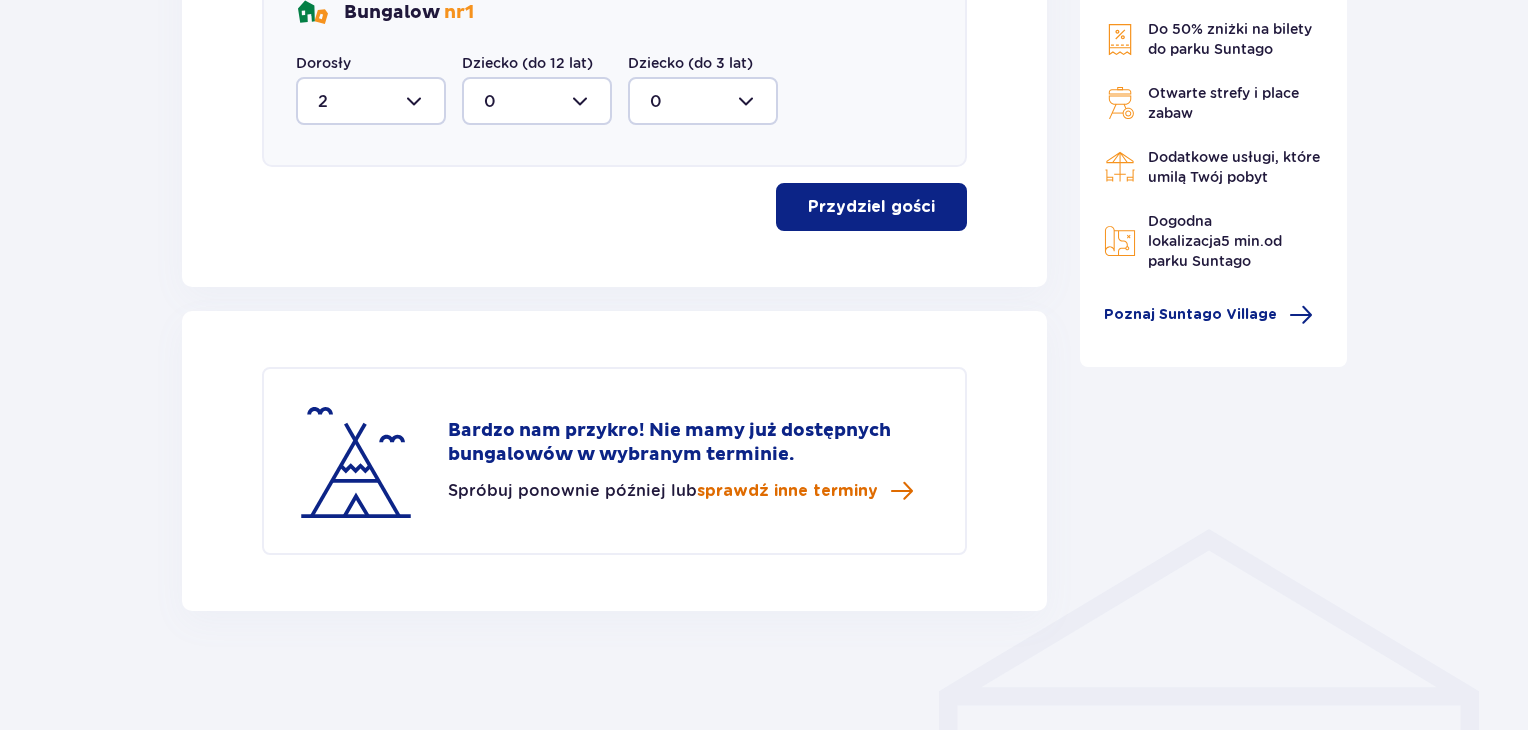 click on "sprawdź inne terminy" at bounding box center [787, 491] 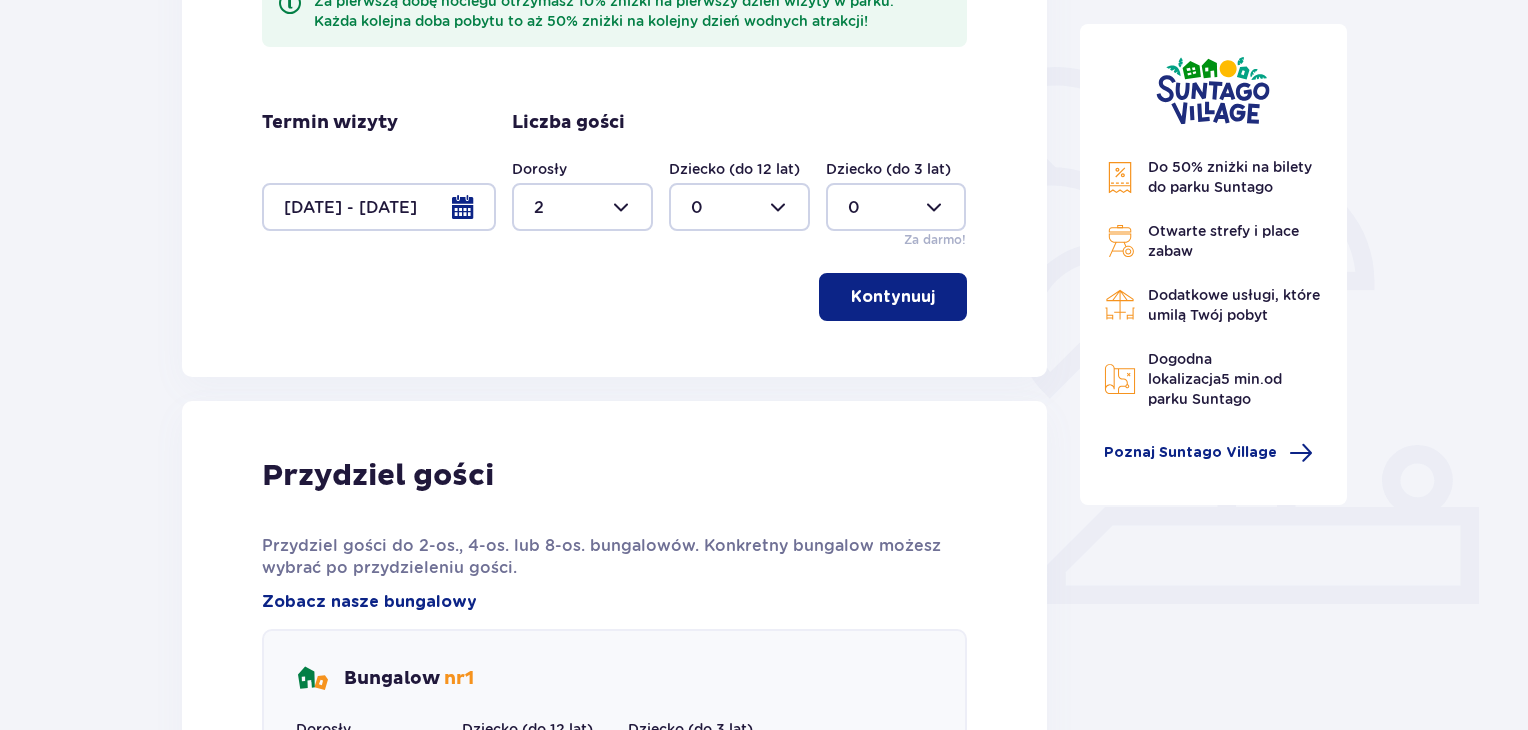 scroll, scrollTop: 336, scrollLeft: 0, axis: vertical 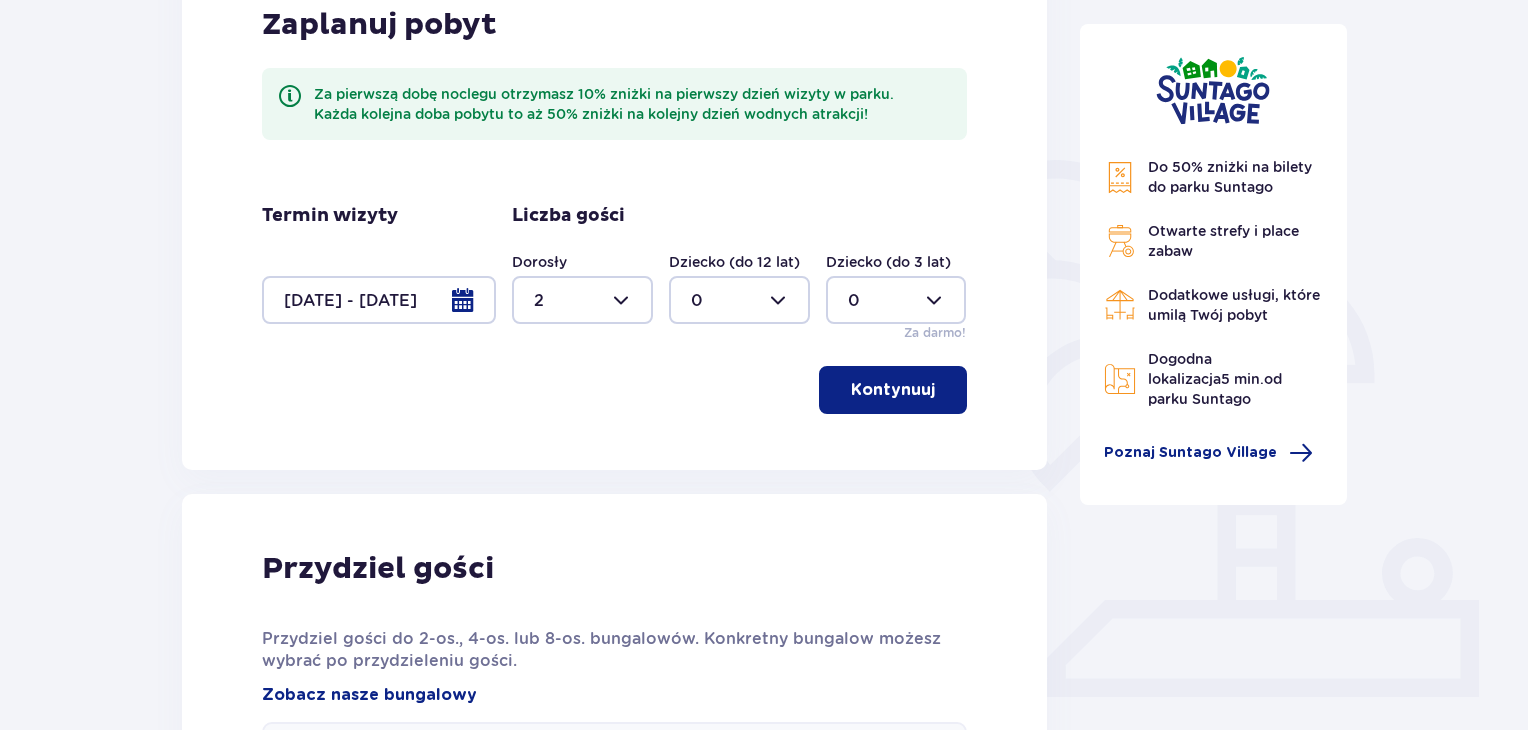 click at bounding box center (379, 300) 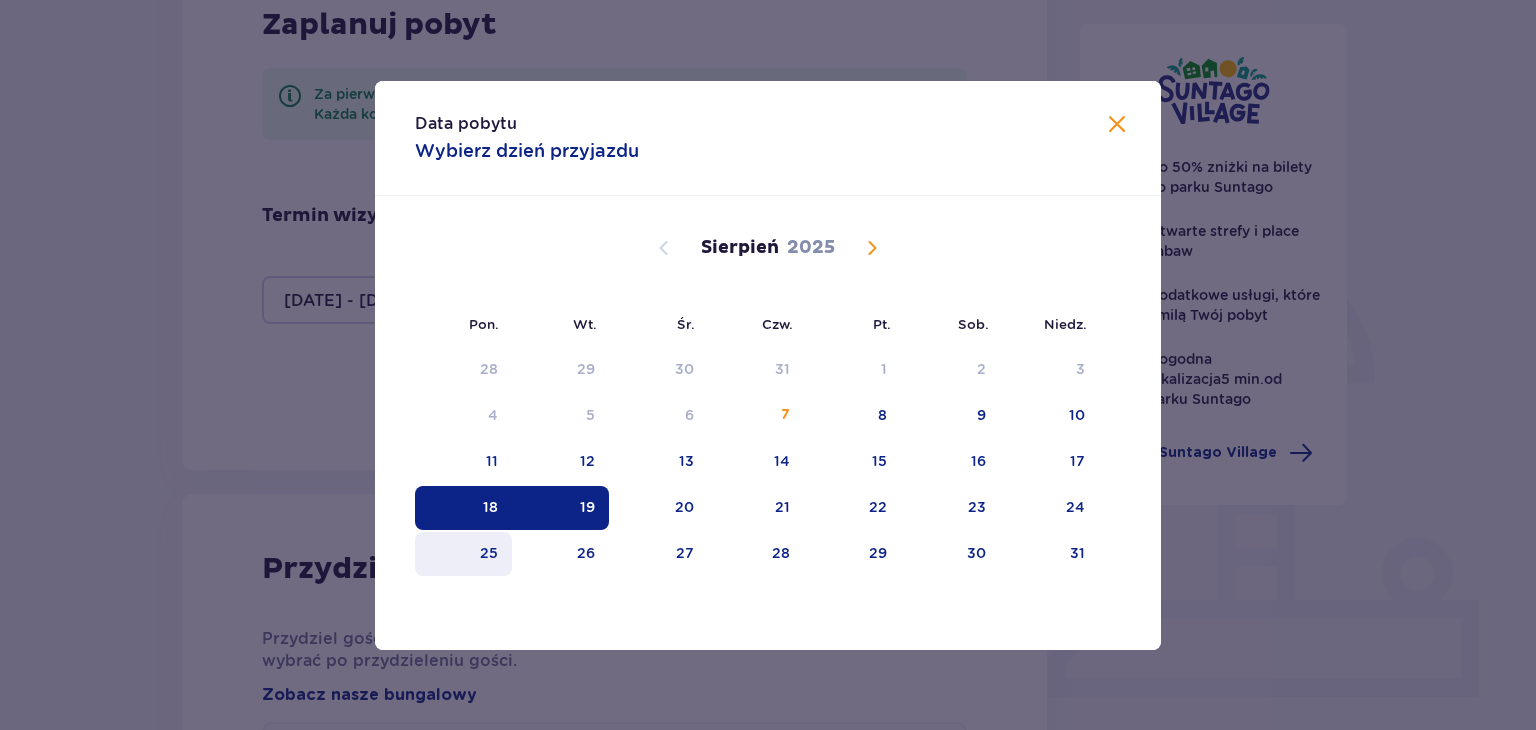 click on "25" at bounding box center [489, 553] 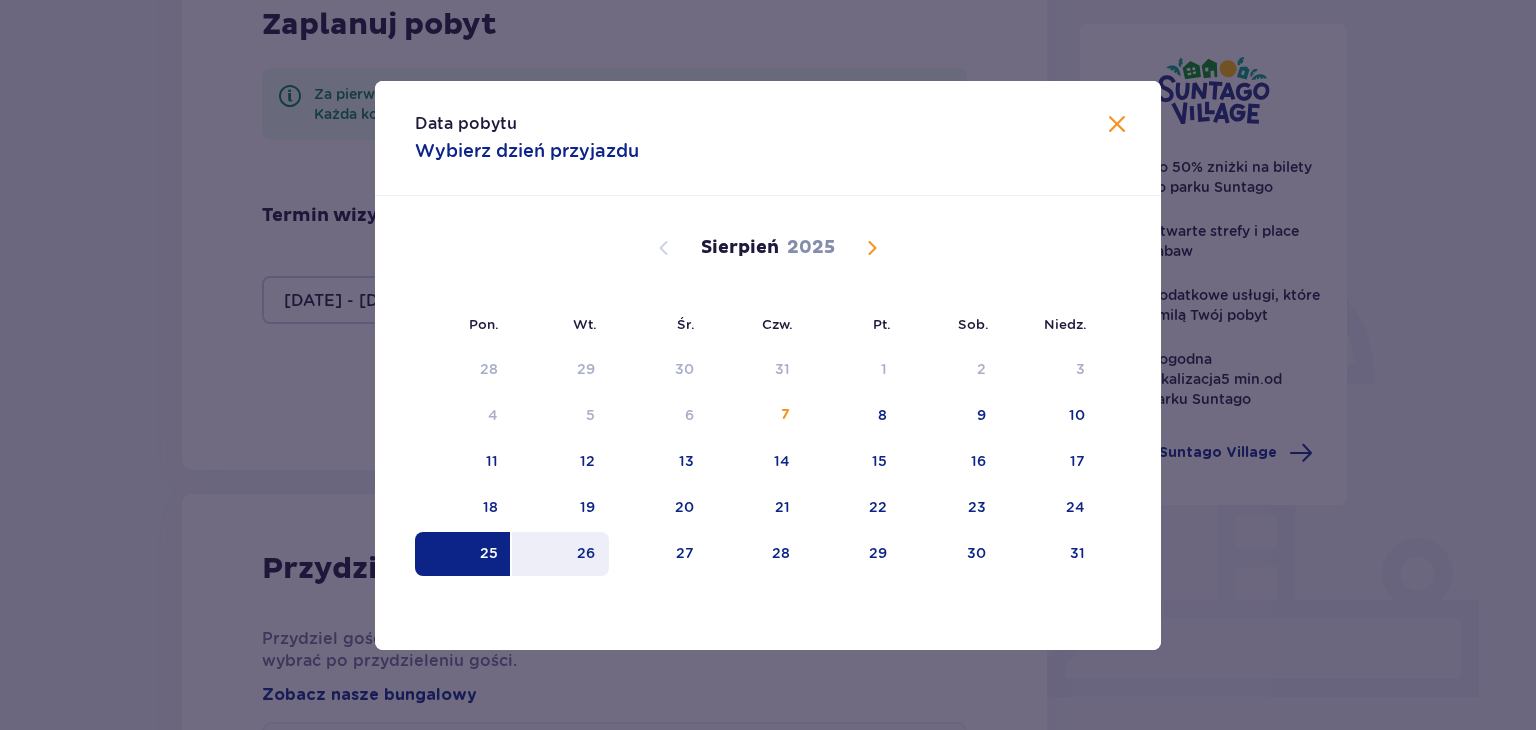 click on "26" at bounding box center (586, 553) 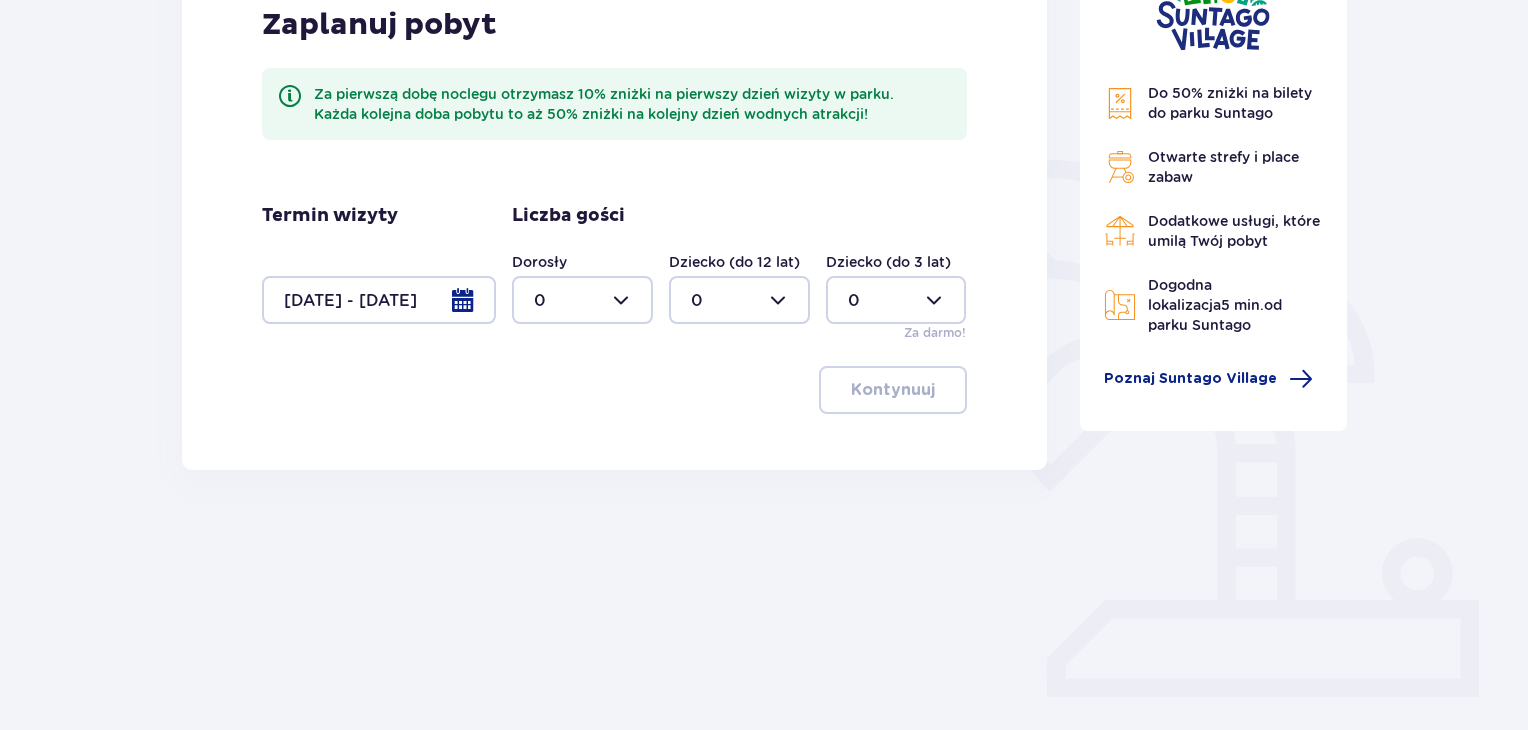 click at bounding box center (582, 300) 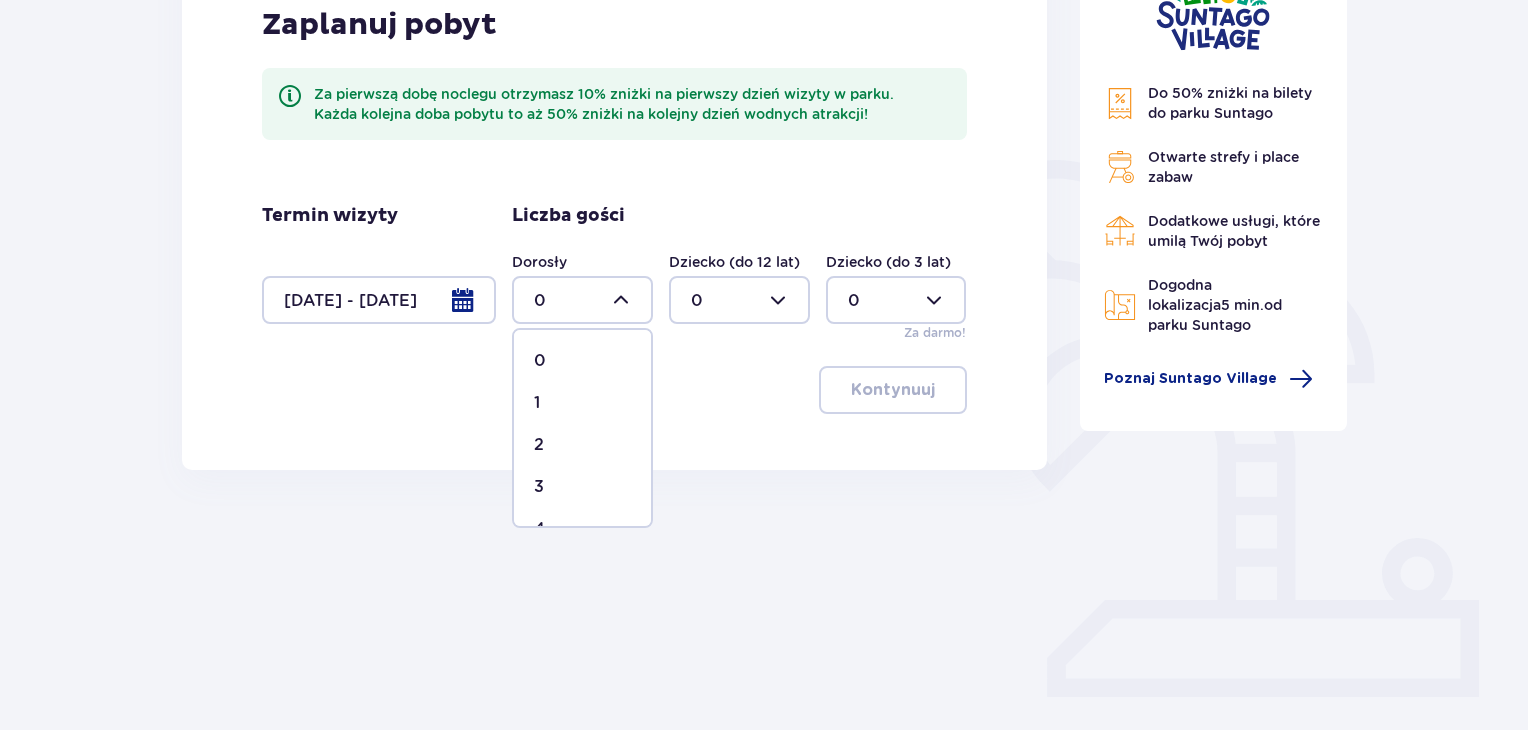 click on "2" at bounding box center (582, 445) 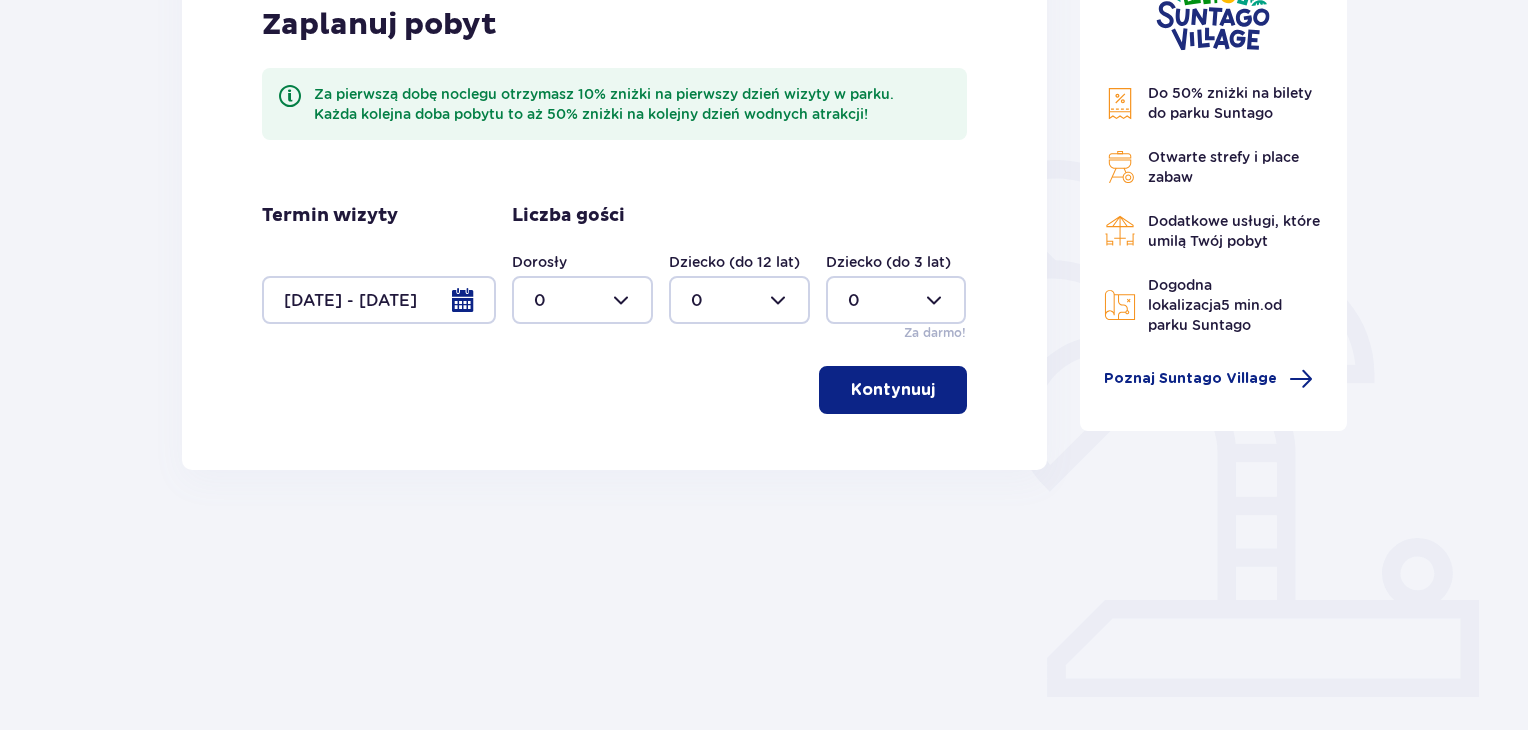 type on "2" 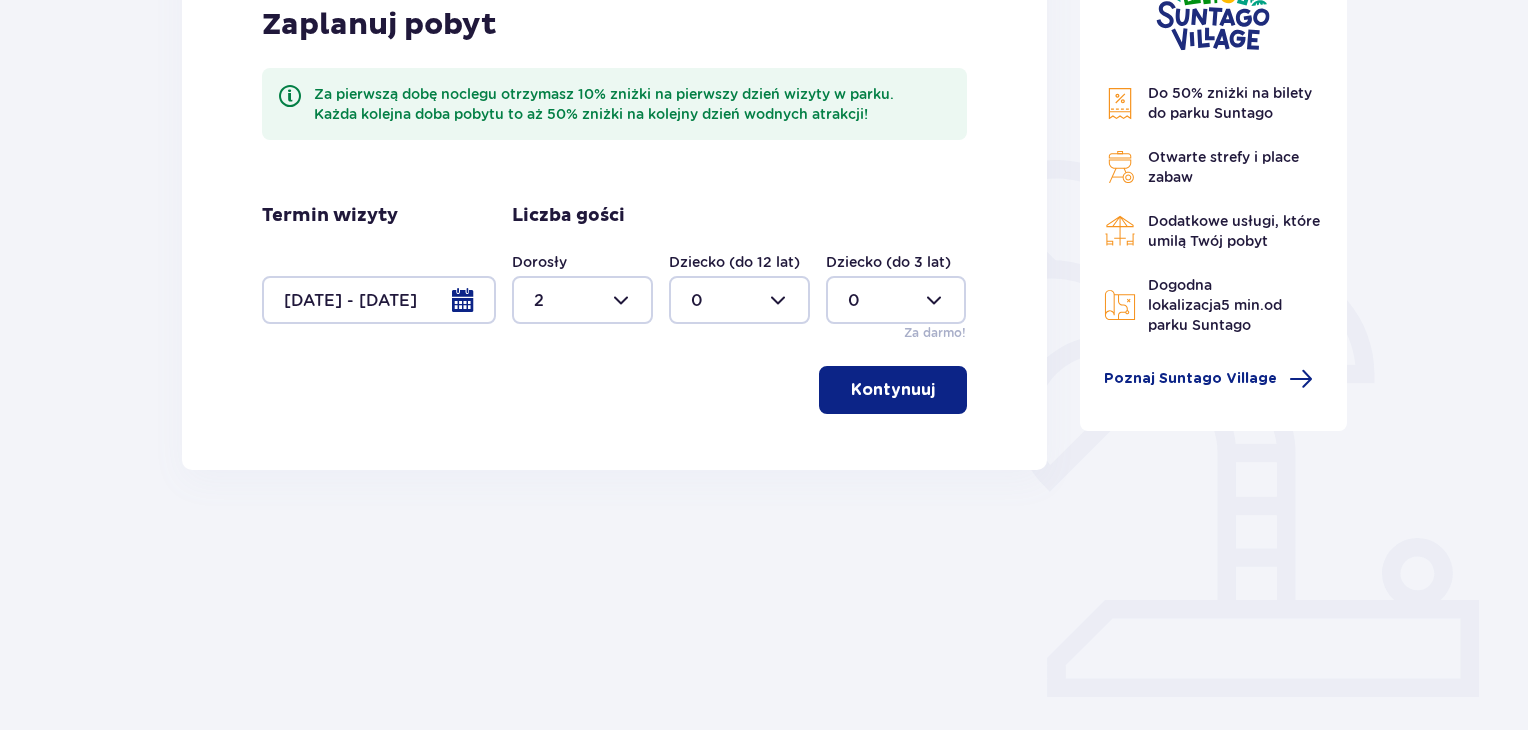 click on "Kontynuuj" at bounding box center (893, 390) 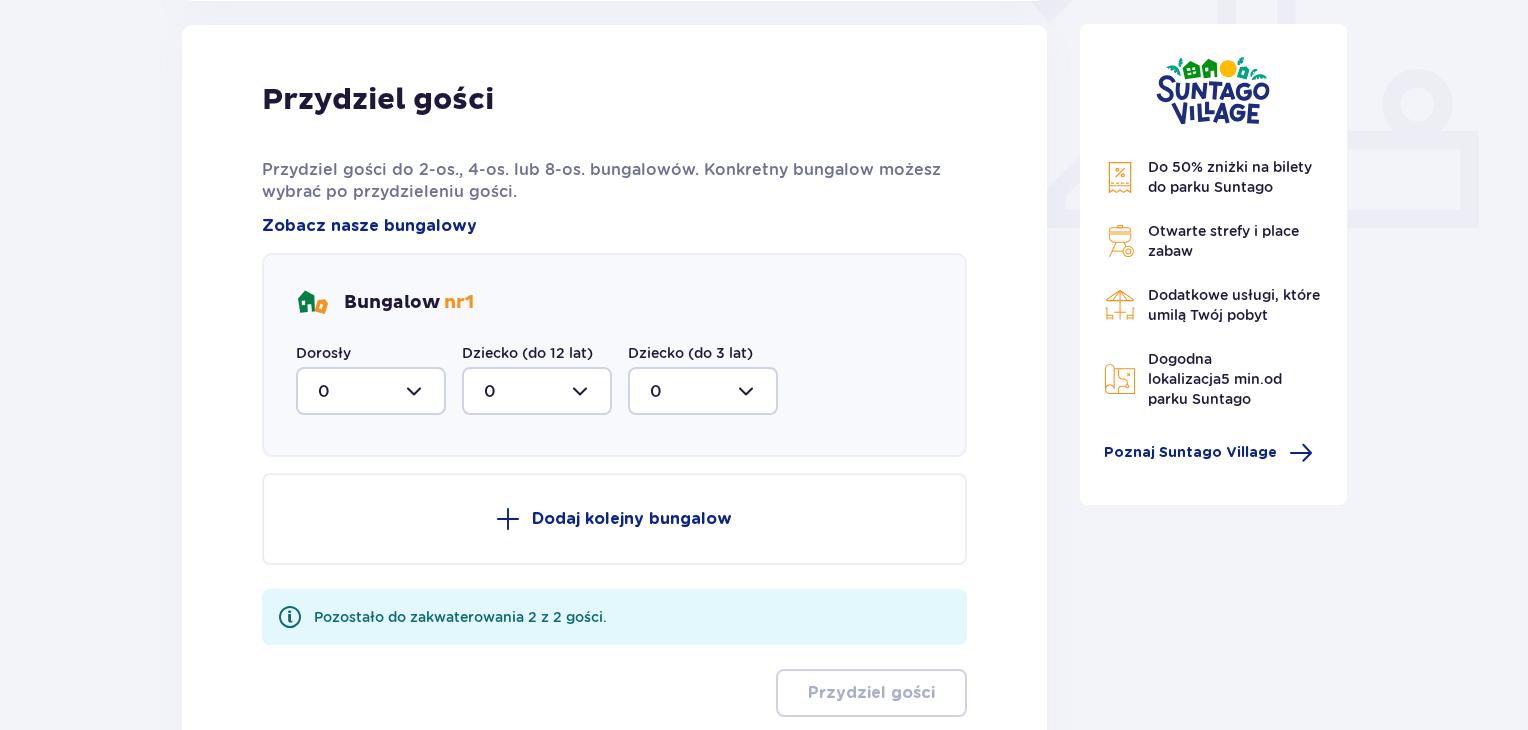 scroll, scrollTop: 806, scrollLeft: 0, axis: vertical 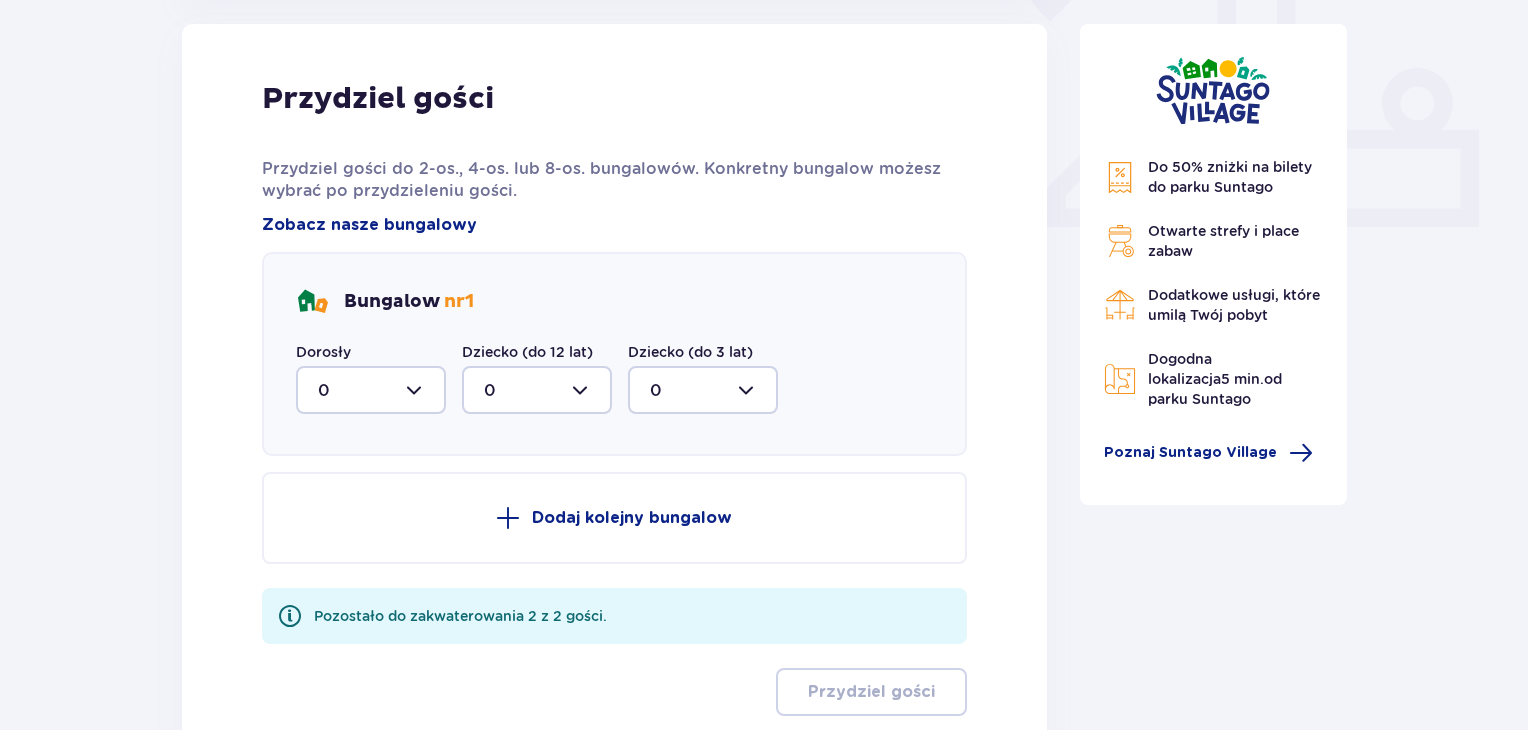 click at bounding box center (371, 390) 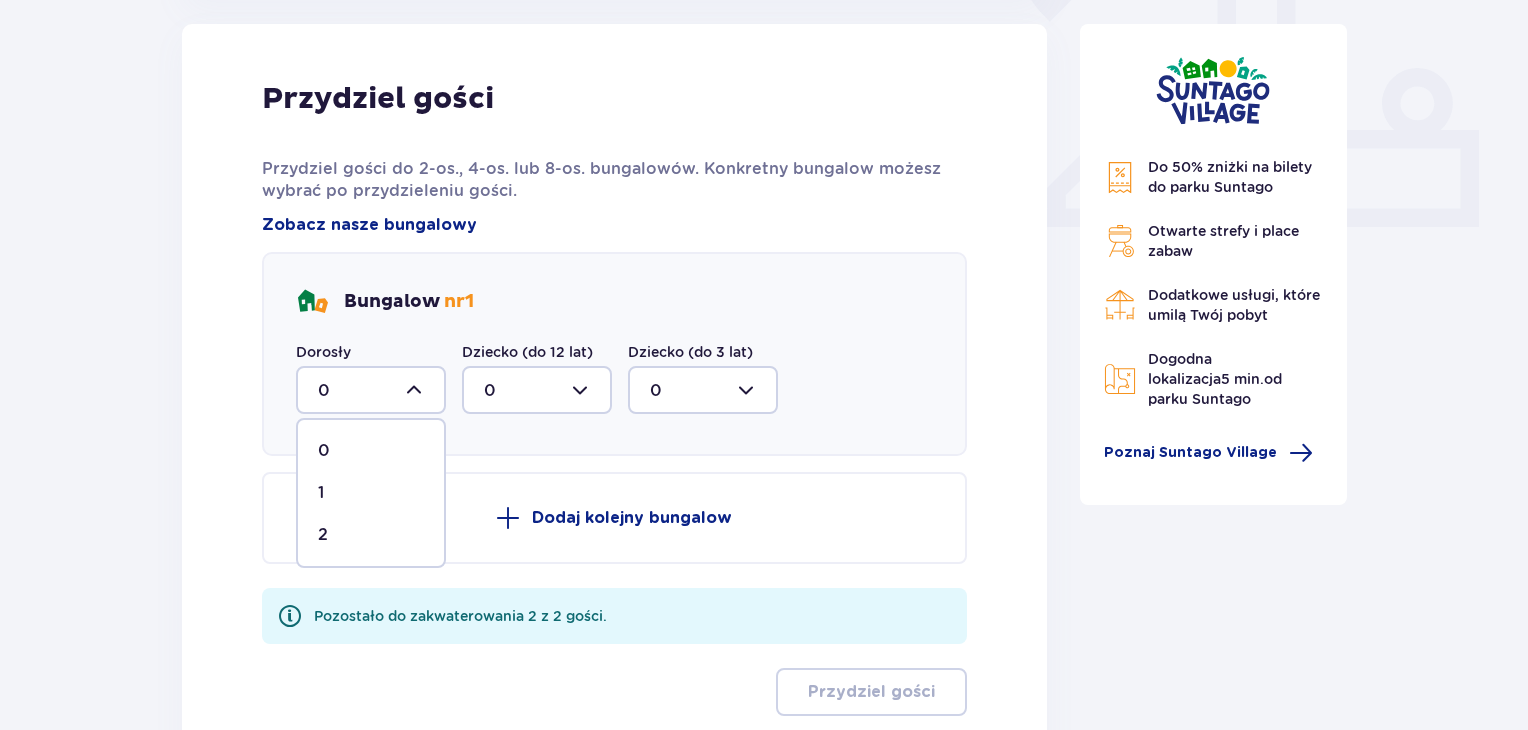 click on "2" at bounding box center [371, 535] 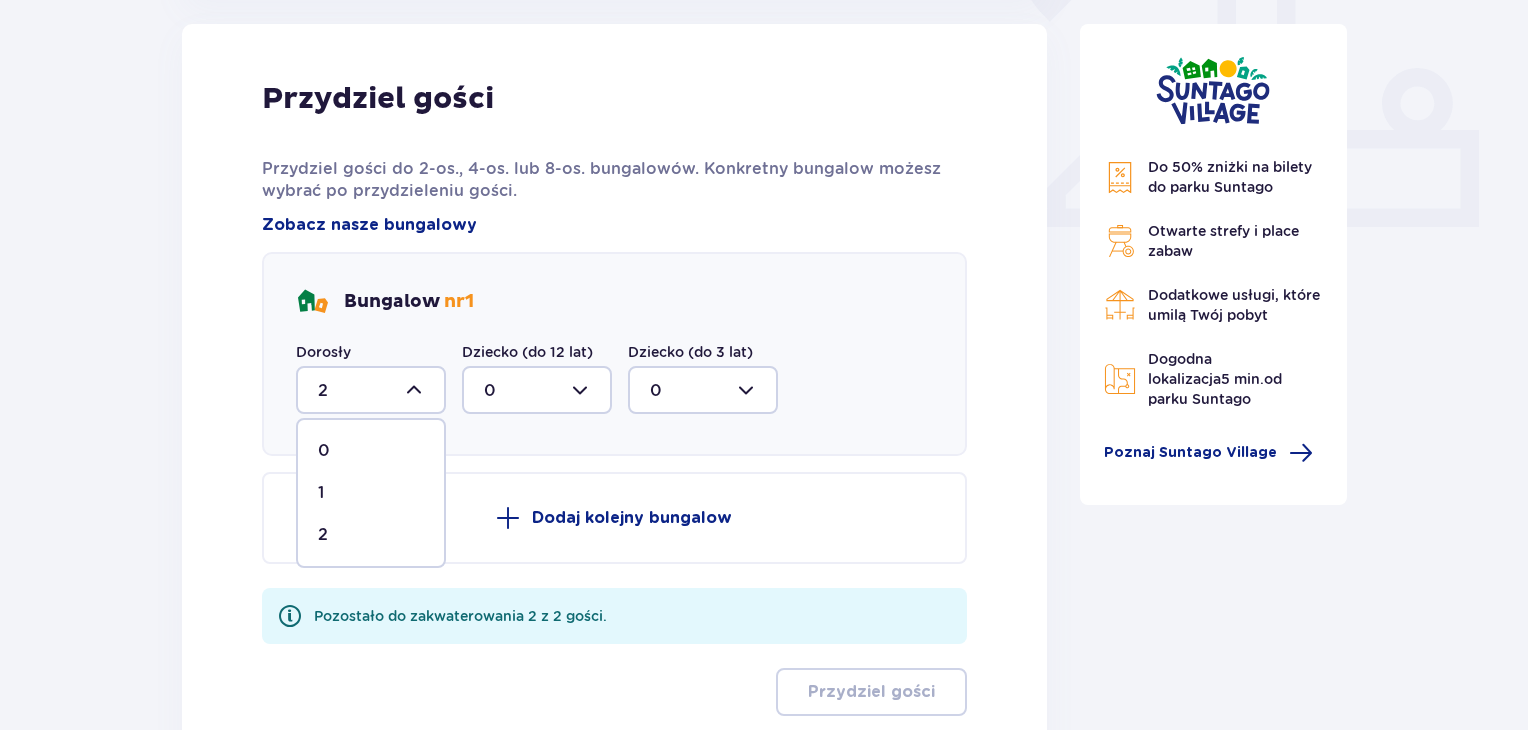 scroll, scrollTop: 772, scrollLeft: 0, axis: vertical 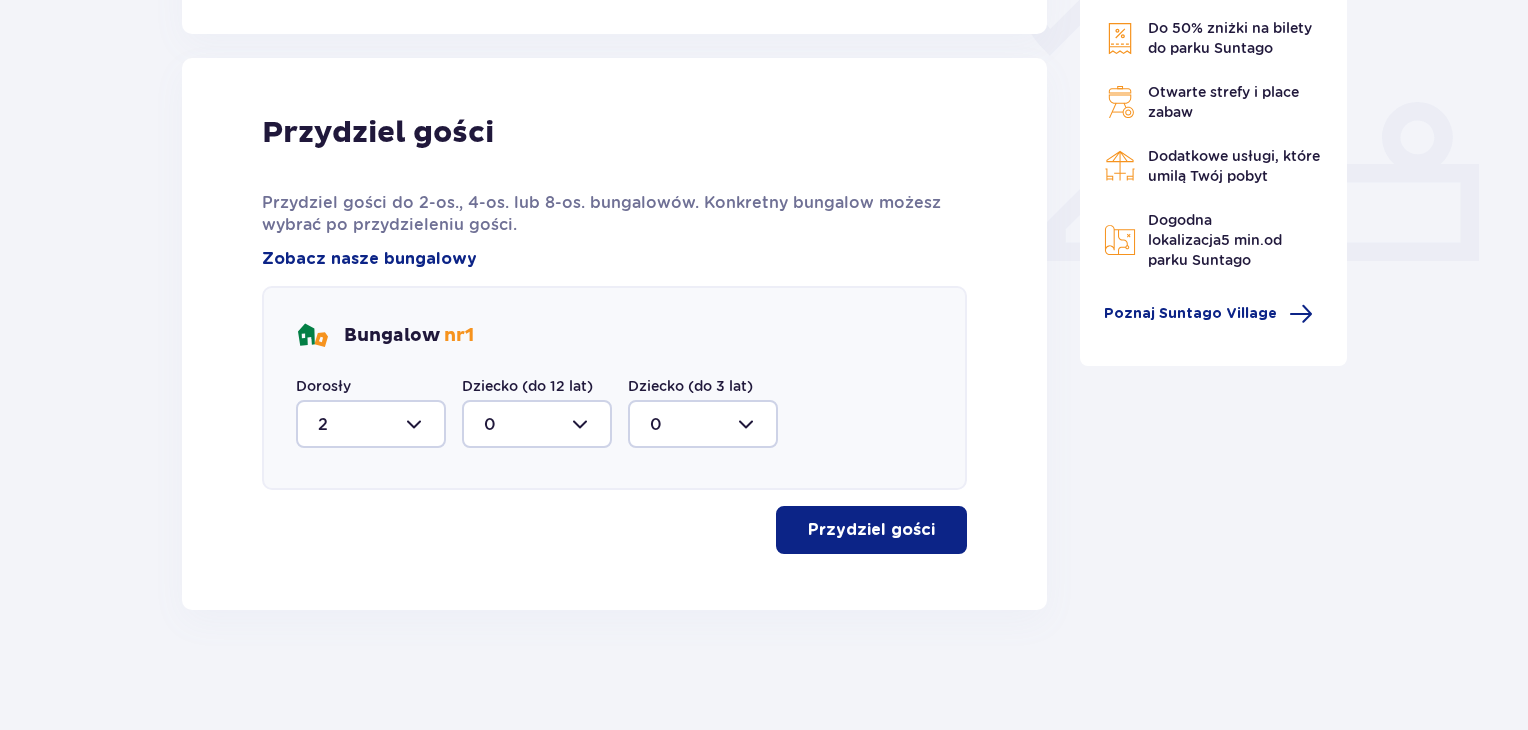 click on "Przydziel gości" at bounding box center [871, 530] 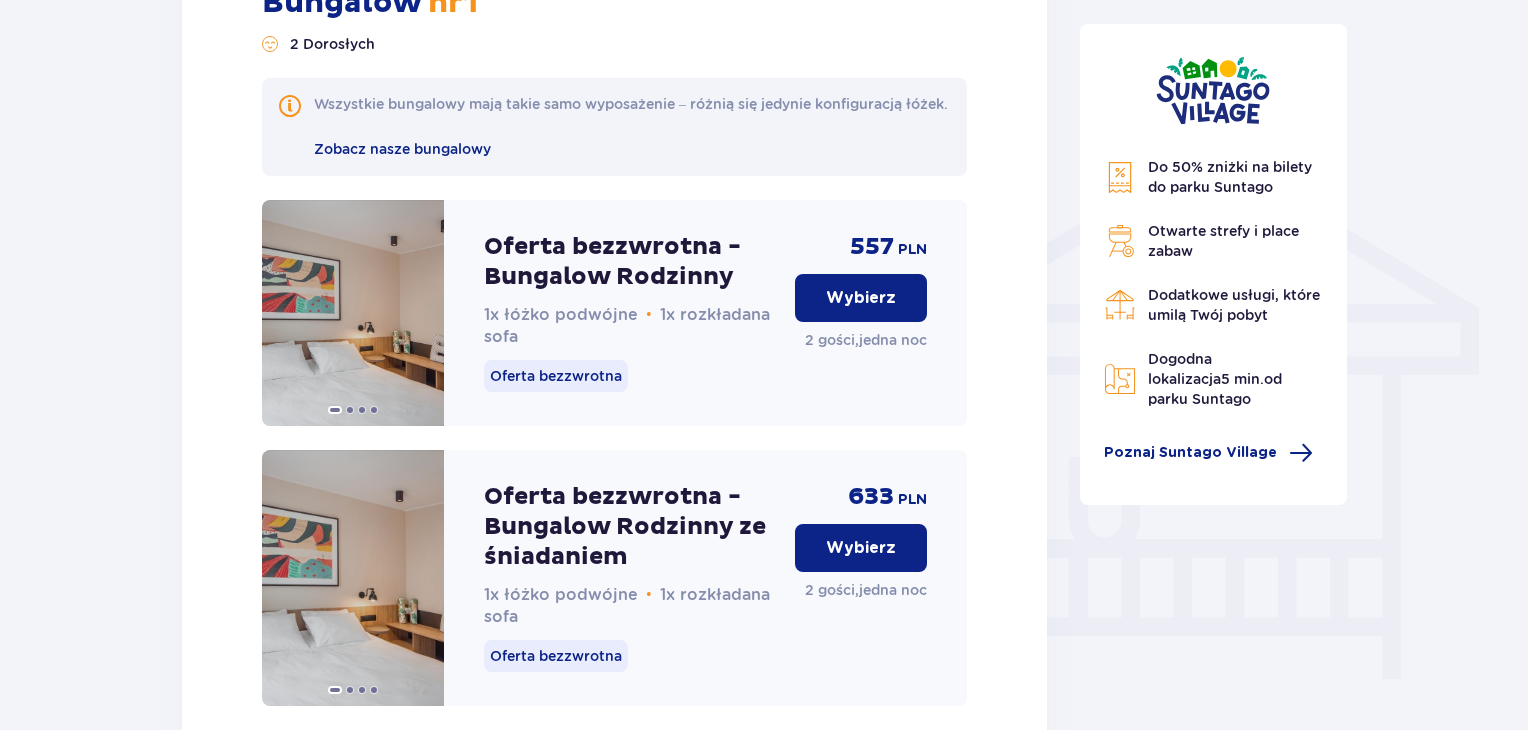 scroll, scrollTop: 1369, scrollLeft: 0, axis: vertical 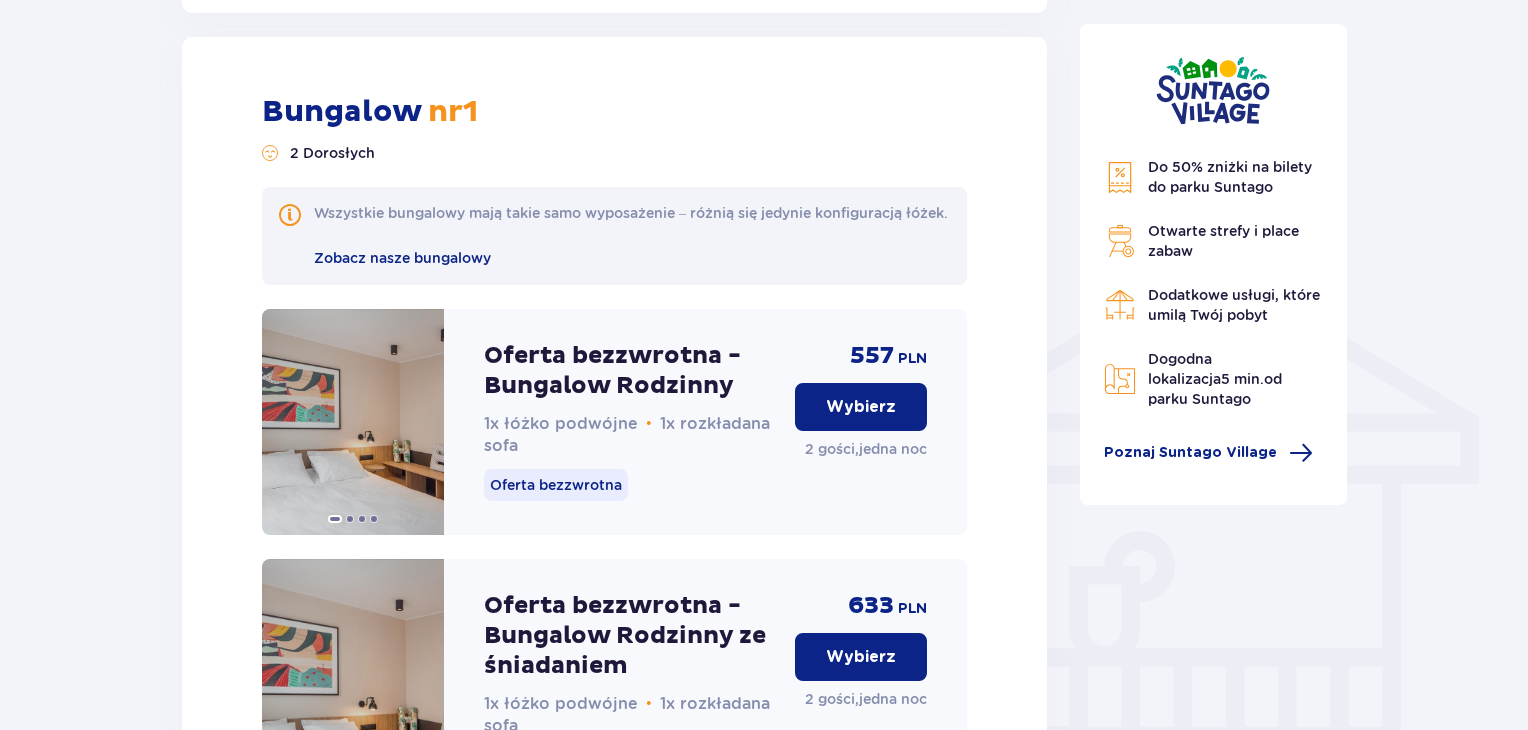 click on "Wybierz" at bounding box center [861, 407] 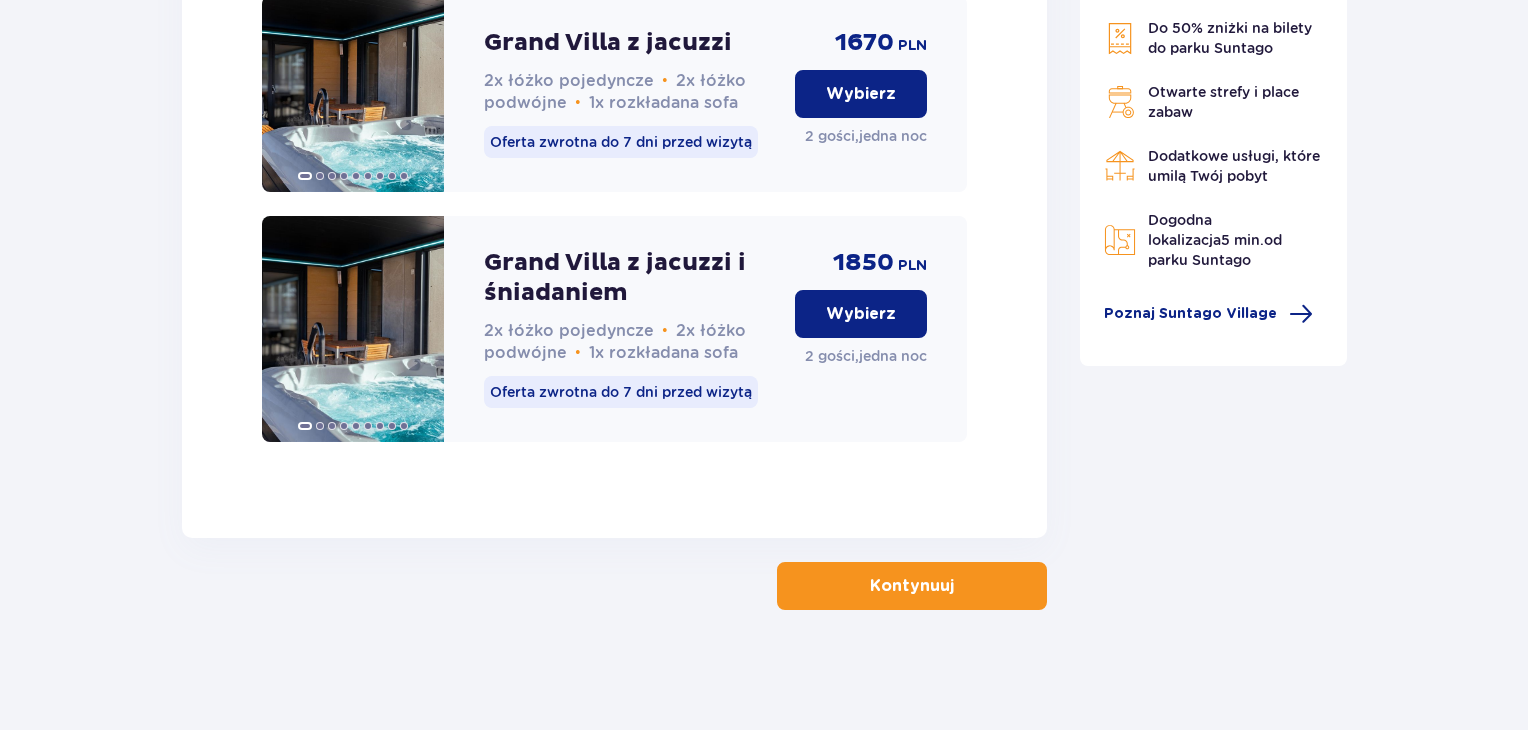 scroll, scrollTop: 3240, scrollLeft: 0, axis: vertical 